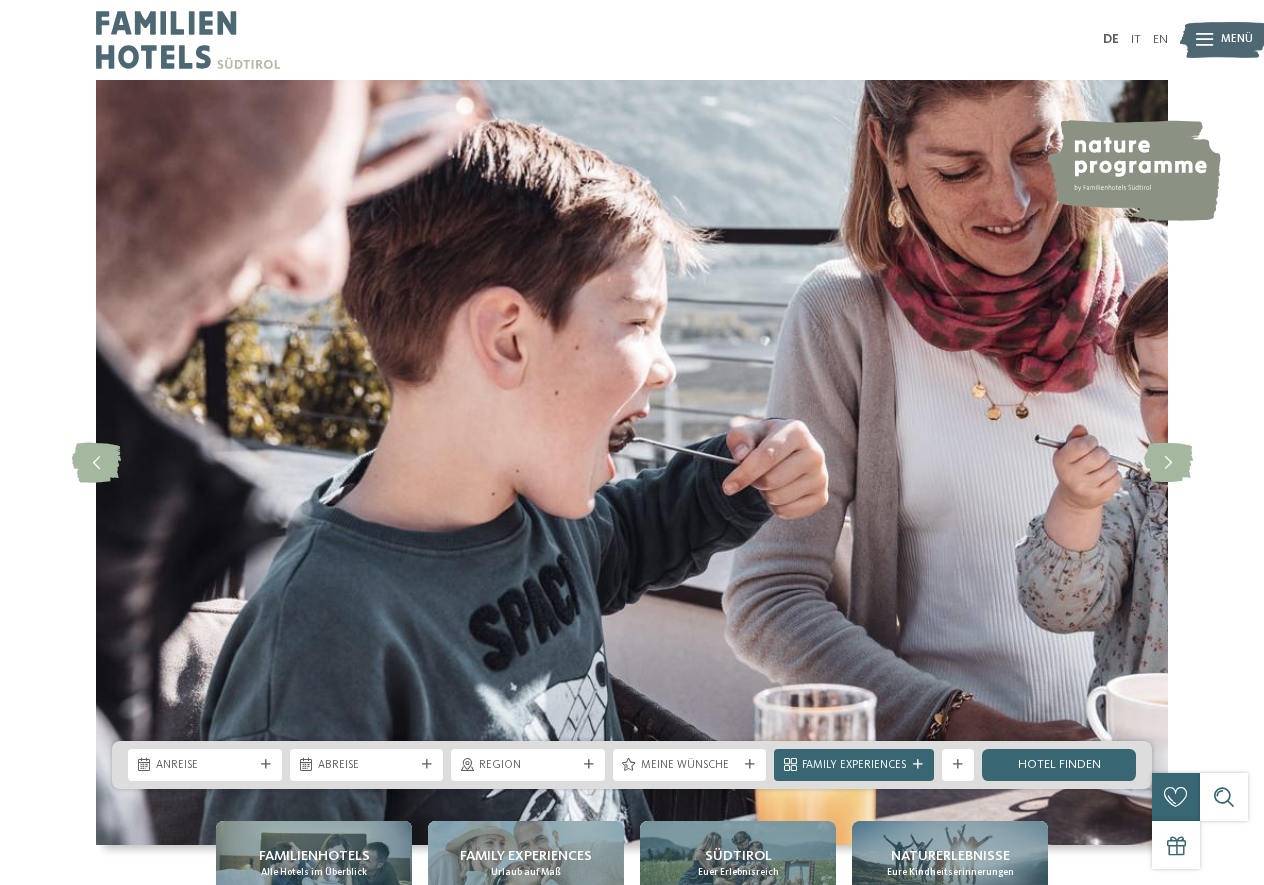 click on "IT" at bounding box center [1136, 39] 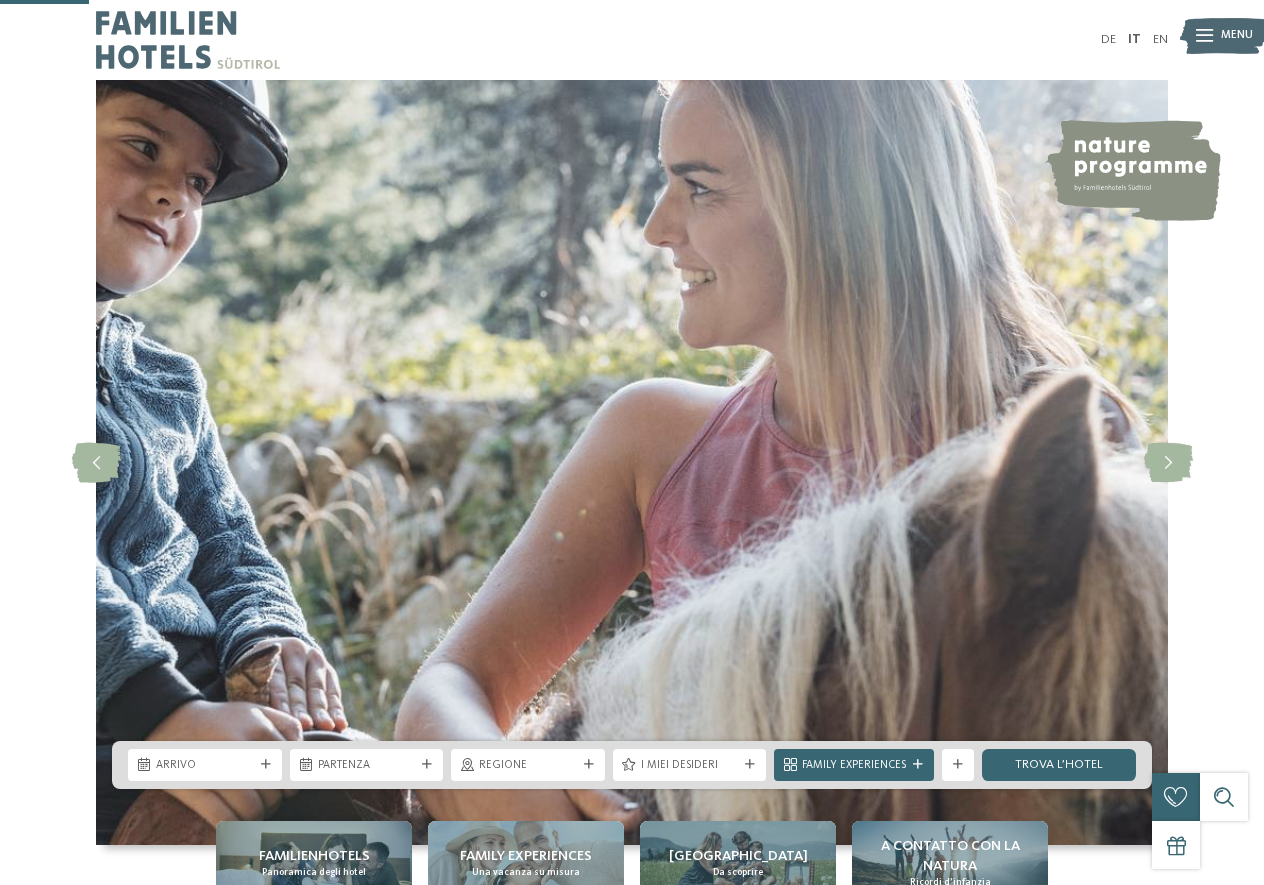 scroll, scrollTop: 102, scrollLeft: 0, axis: vertical 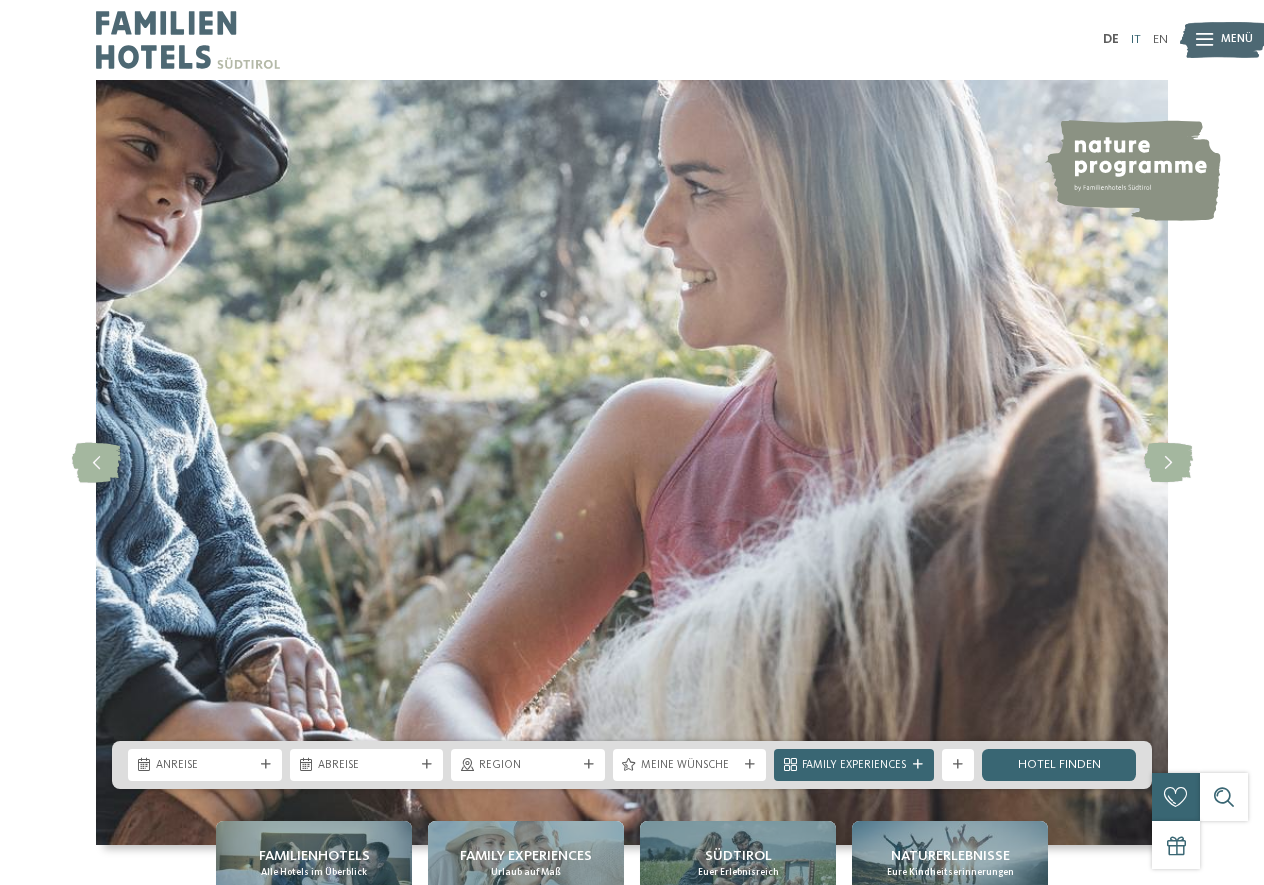 click on "IT" at bounding box center [1136, 39] 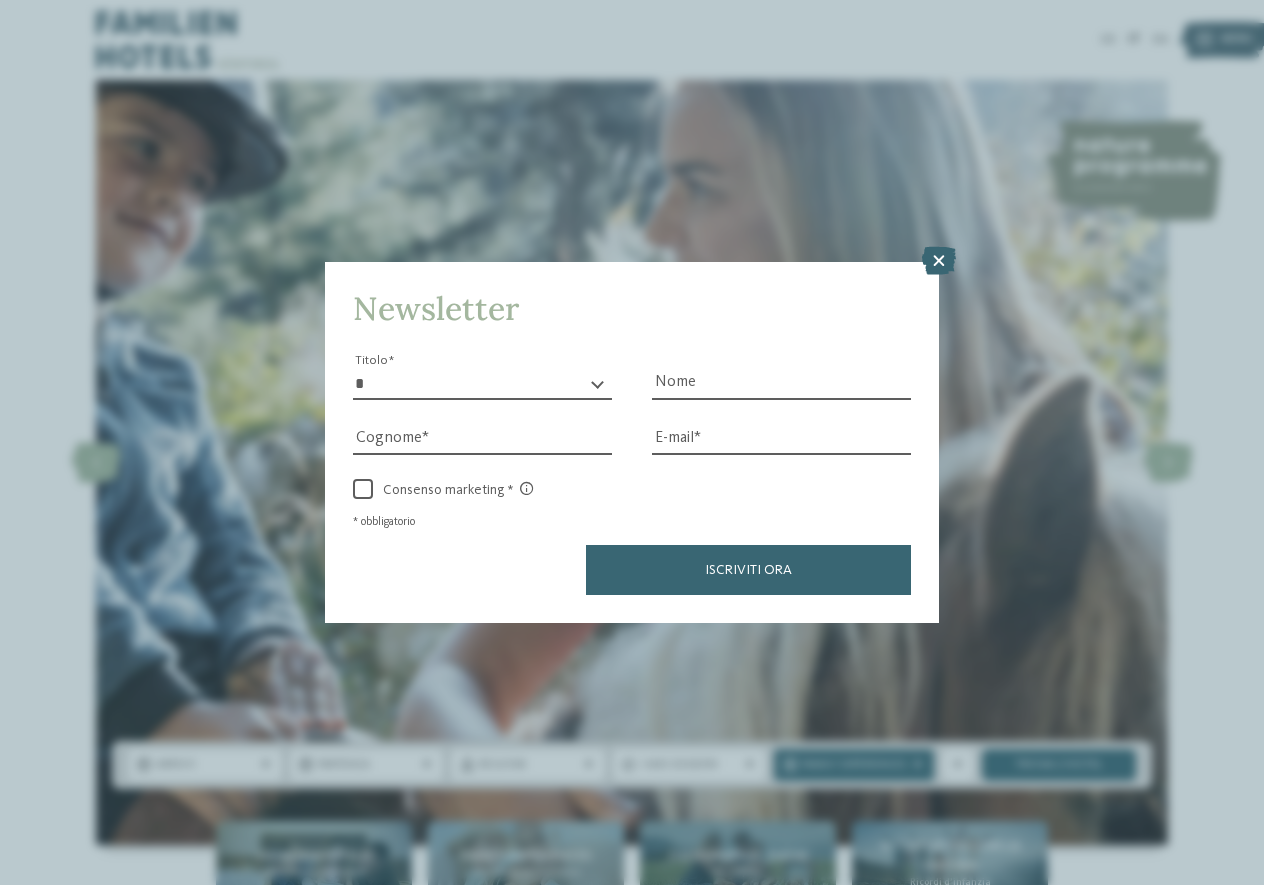 click at bounding box center [939, 261] 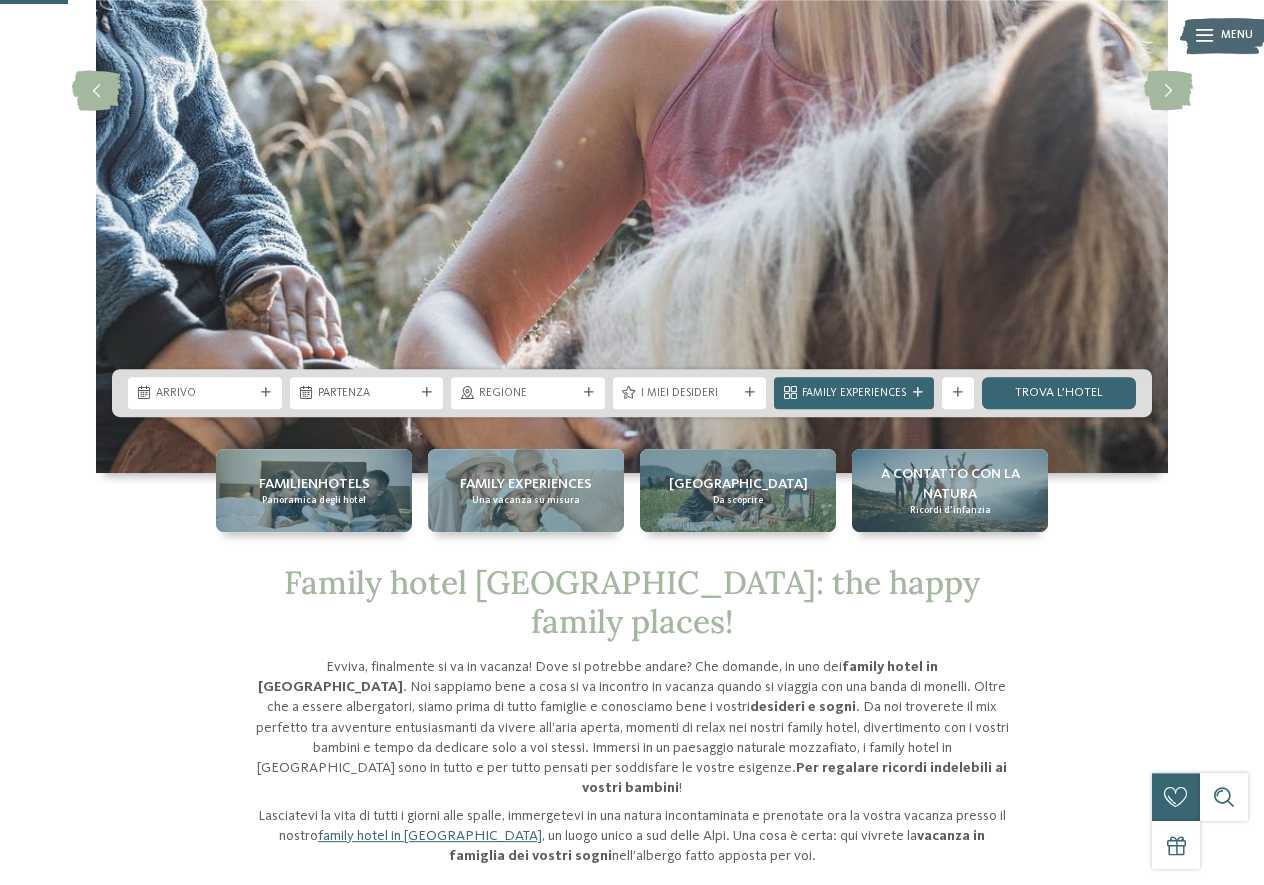 scroll, scrollTop: 510, scrollLeft: 0, axis: vertical 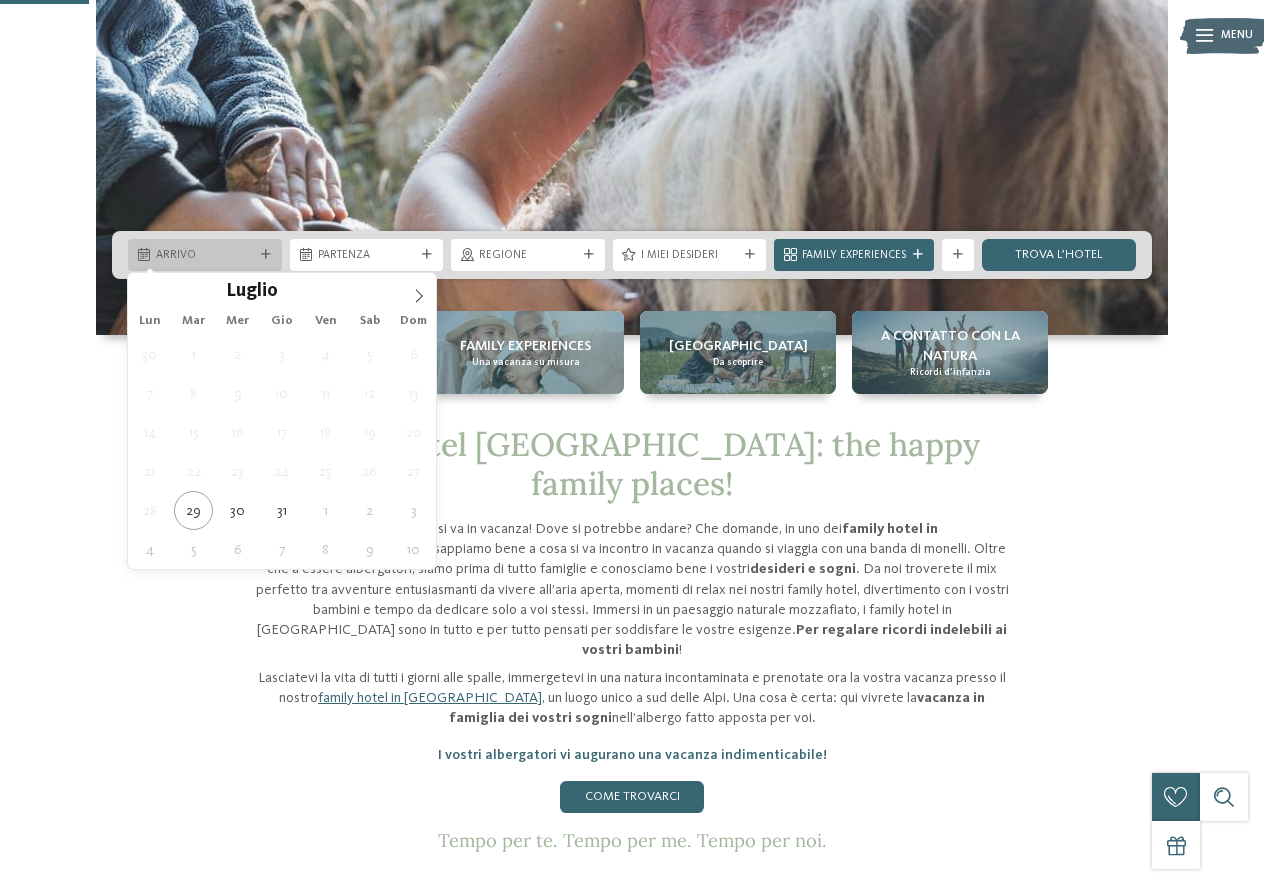 click on "Solo un momento – il sito web sta caricando …
DE
IT" at bounding box center [632, 3626] 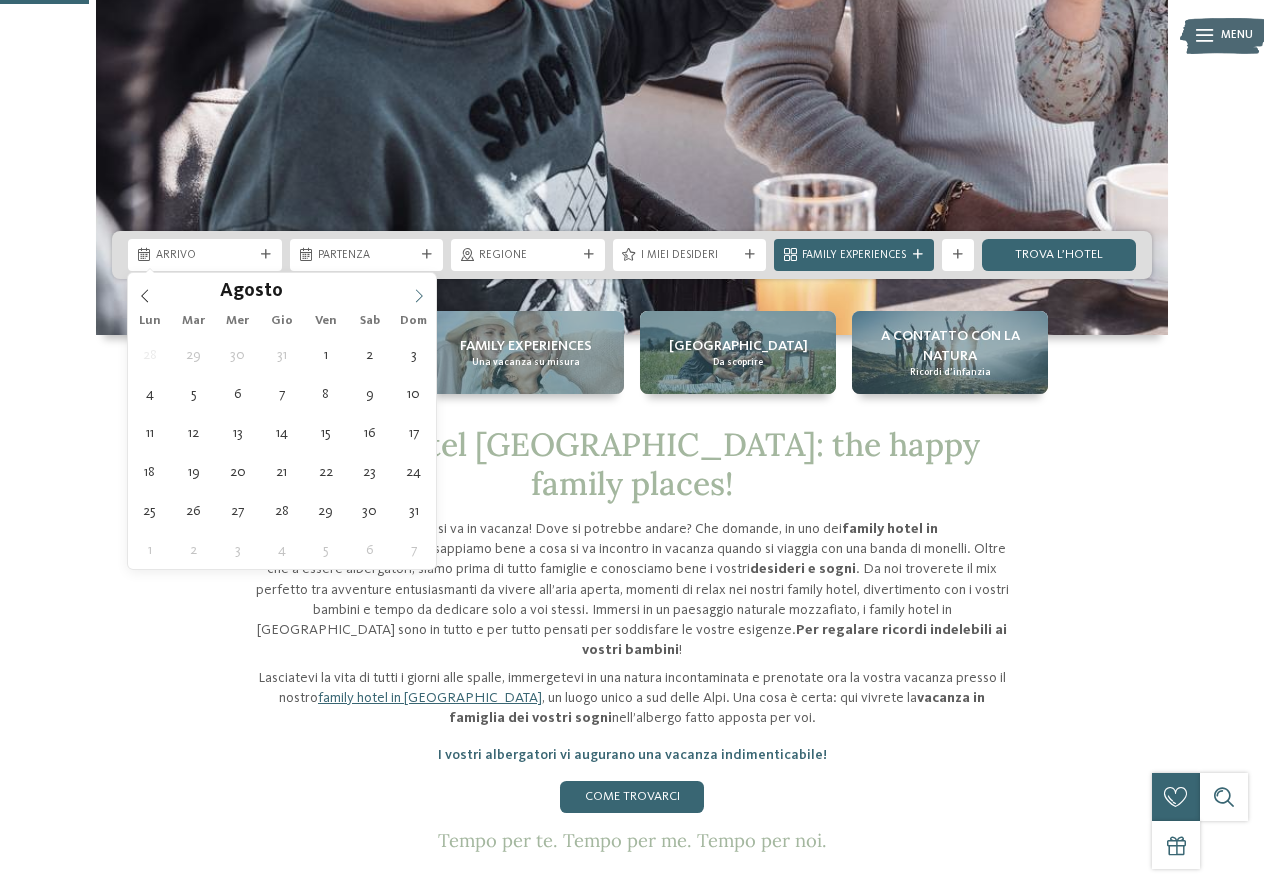 click 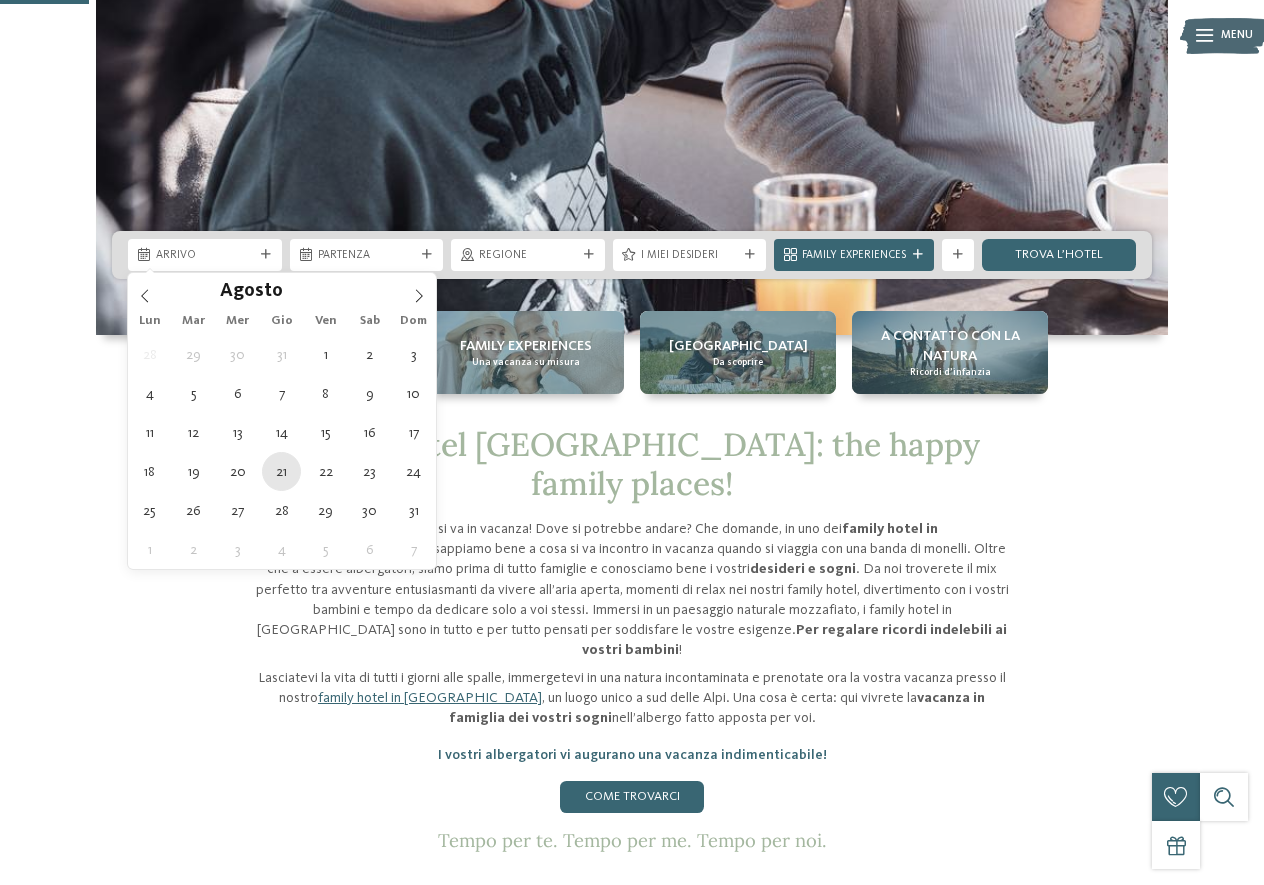 type on "21.08.2025" 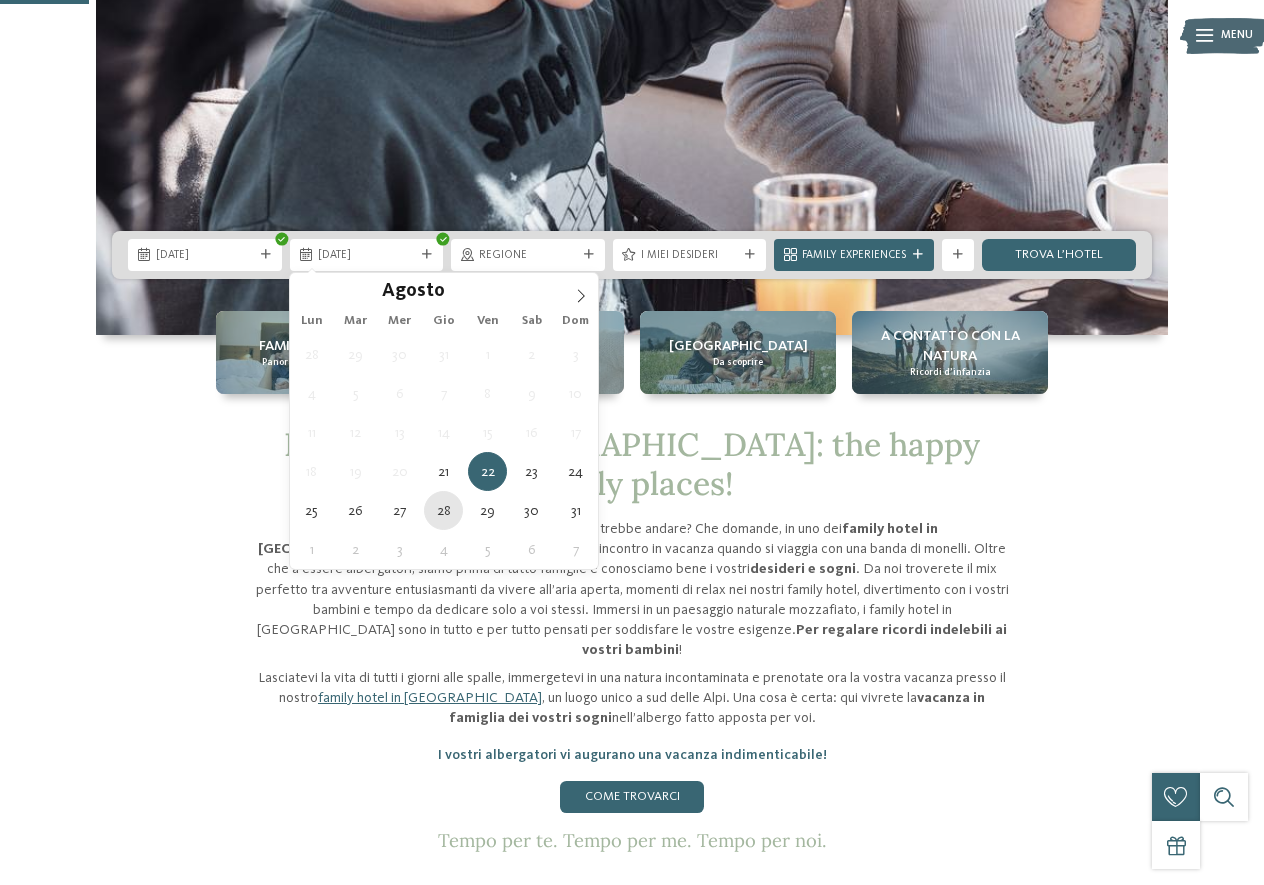 type on "28.08.2025" 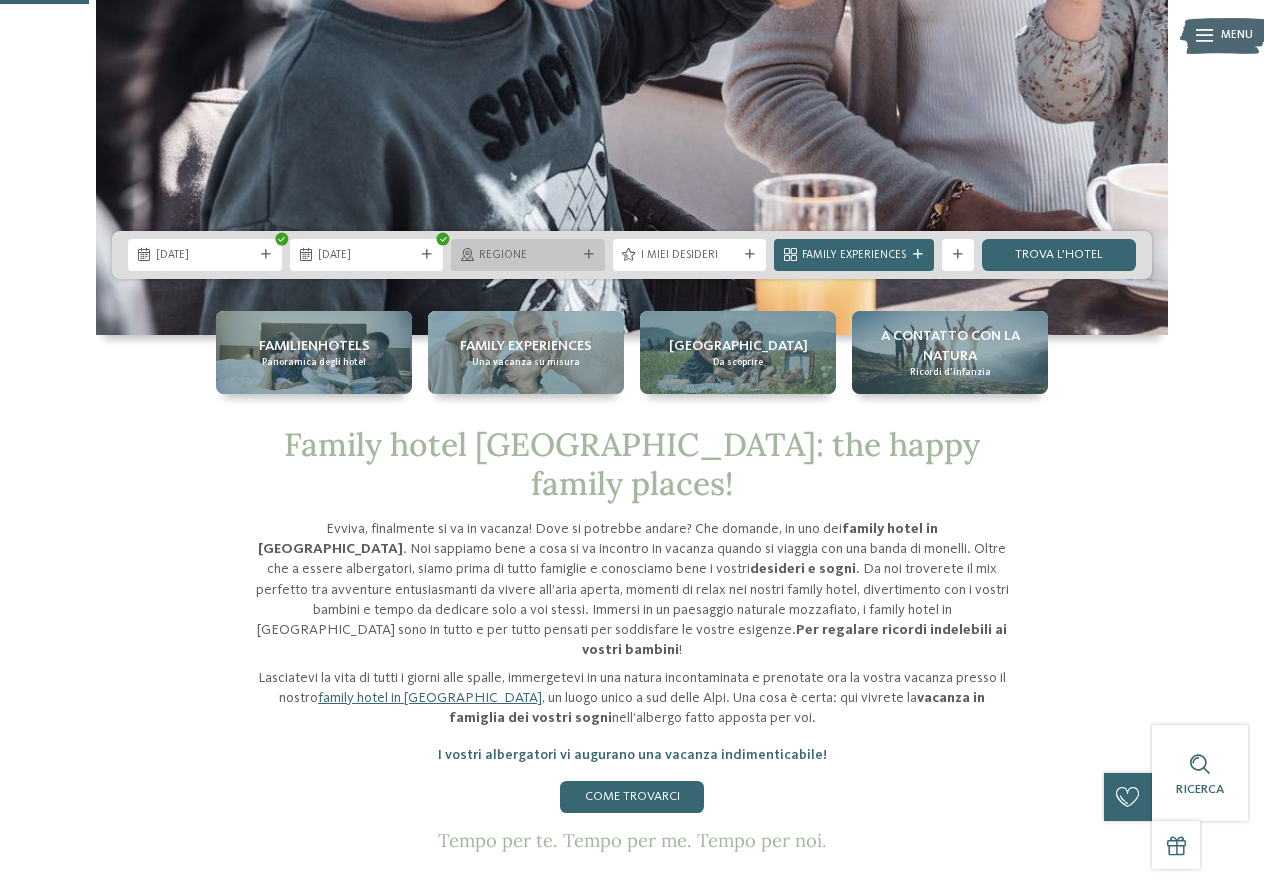 click on "Regione" at bounding box center (528, 256) 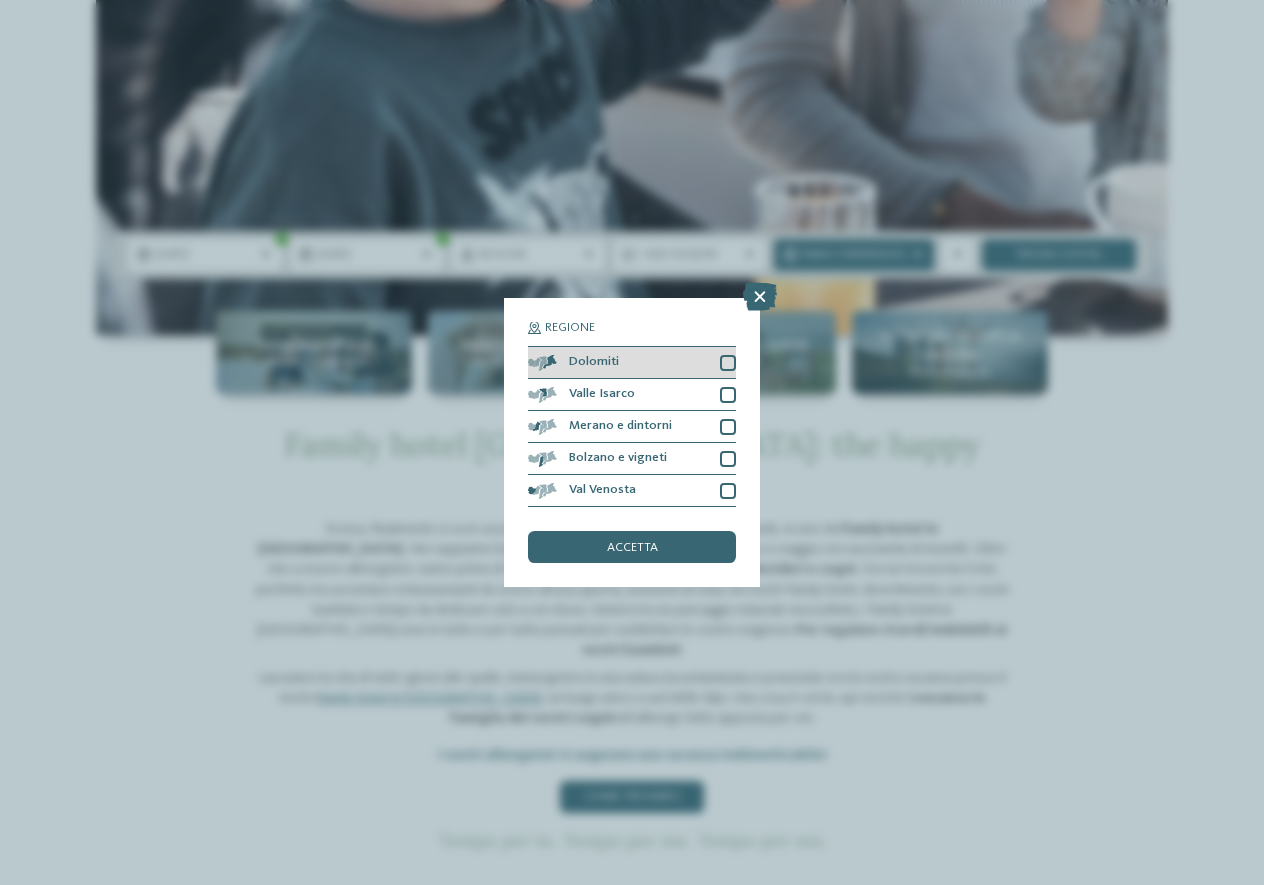 click at bounding box center (728, 363) 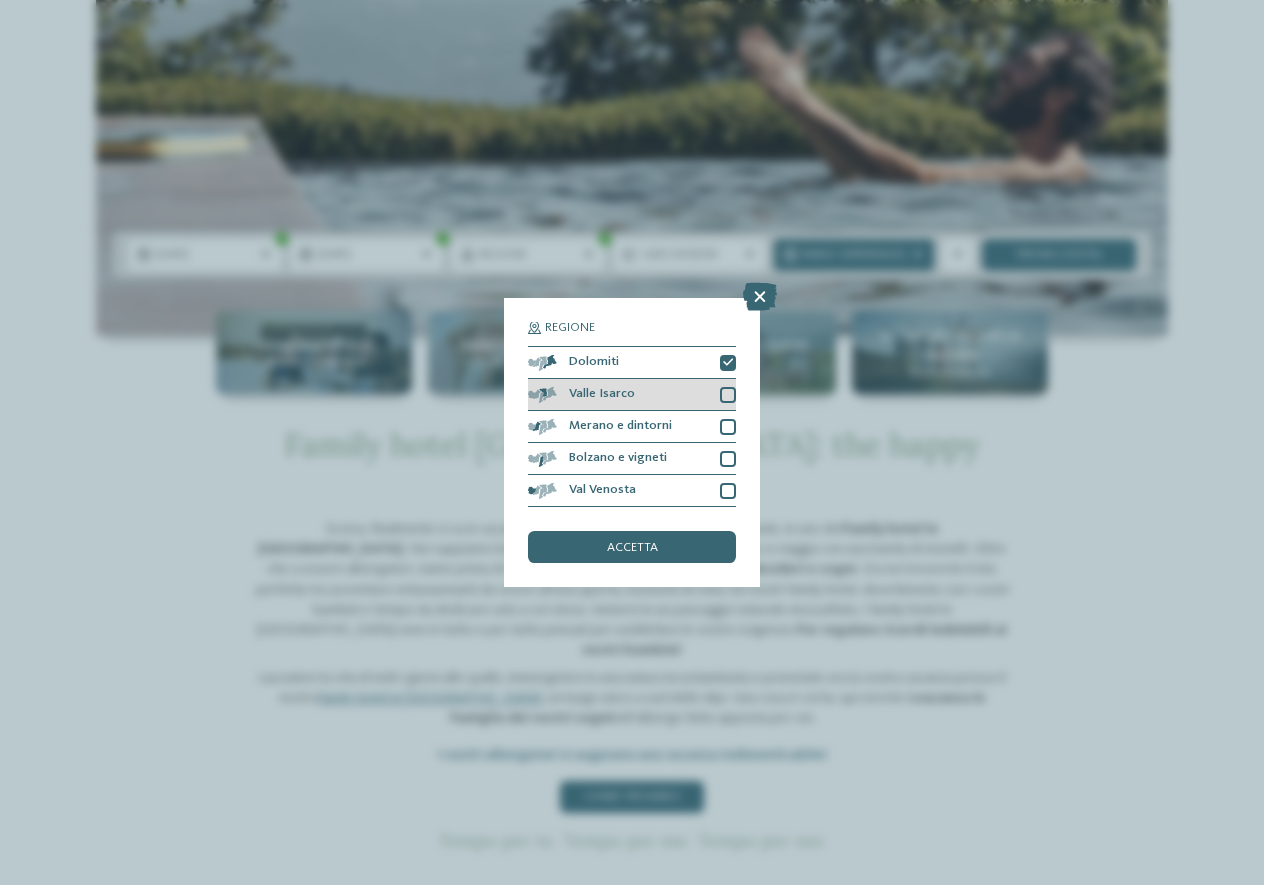 click at bounding box center (728, 395) 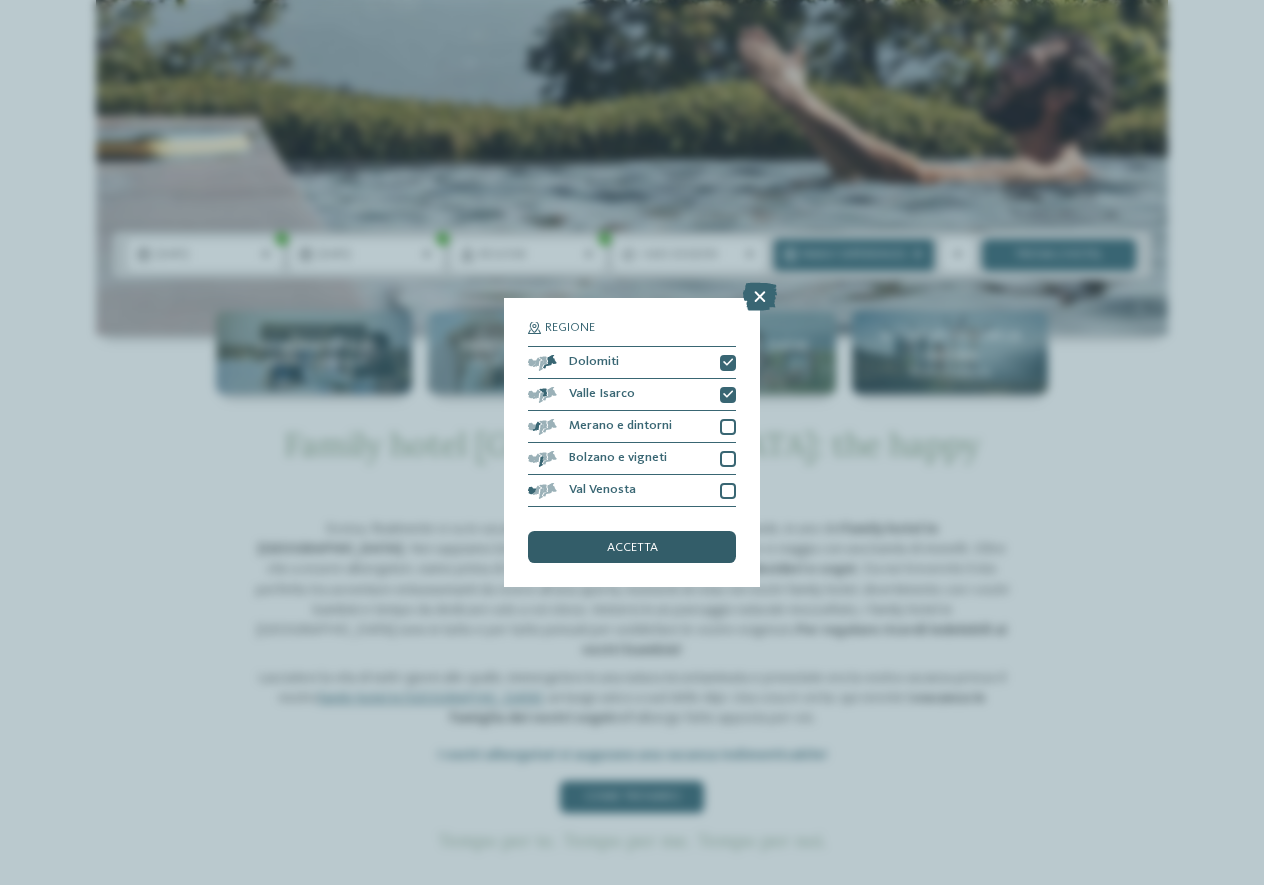 click on "accetta" at bounding box center (632, 548) 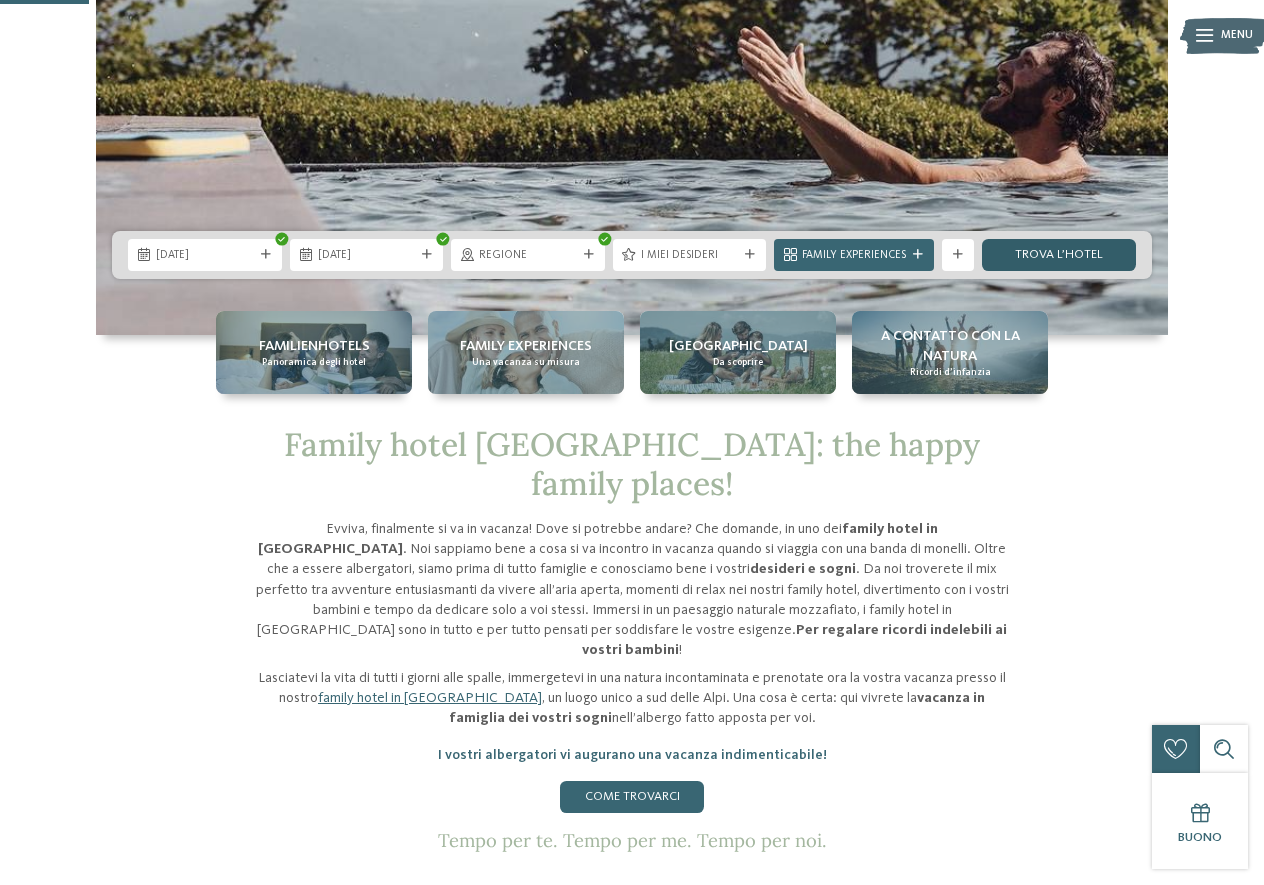 click on "trova l’hotel" at bounding box center [1059, 255] 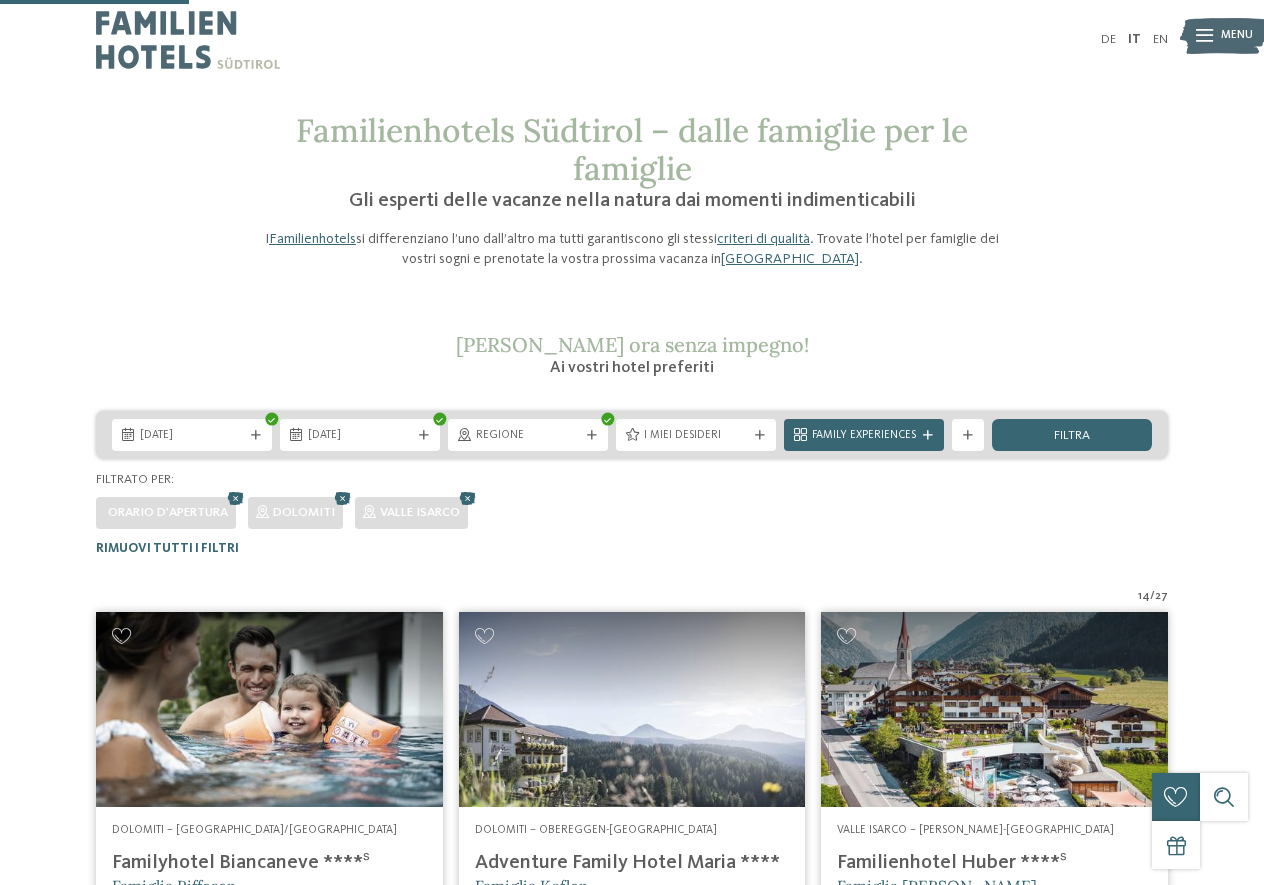 scroll, scrollTop: 188, scrollLeft: 0, axis: vertical 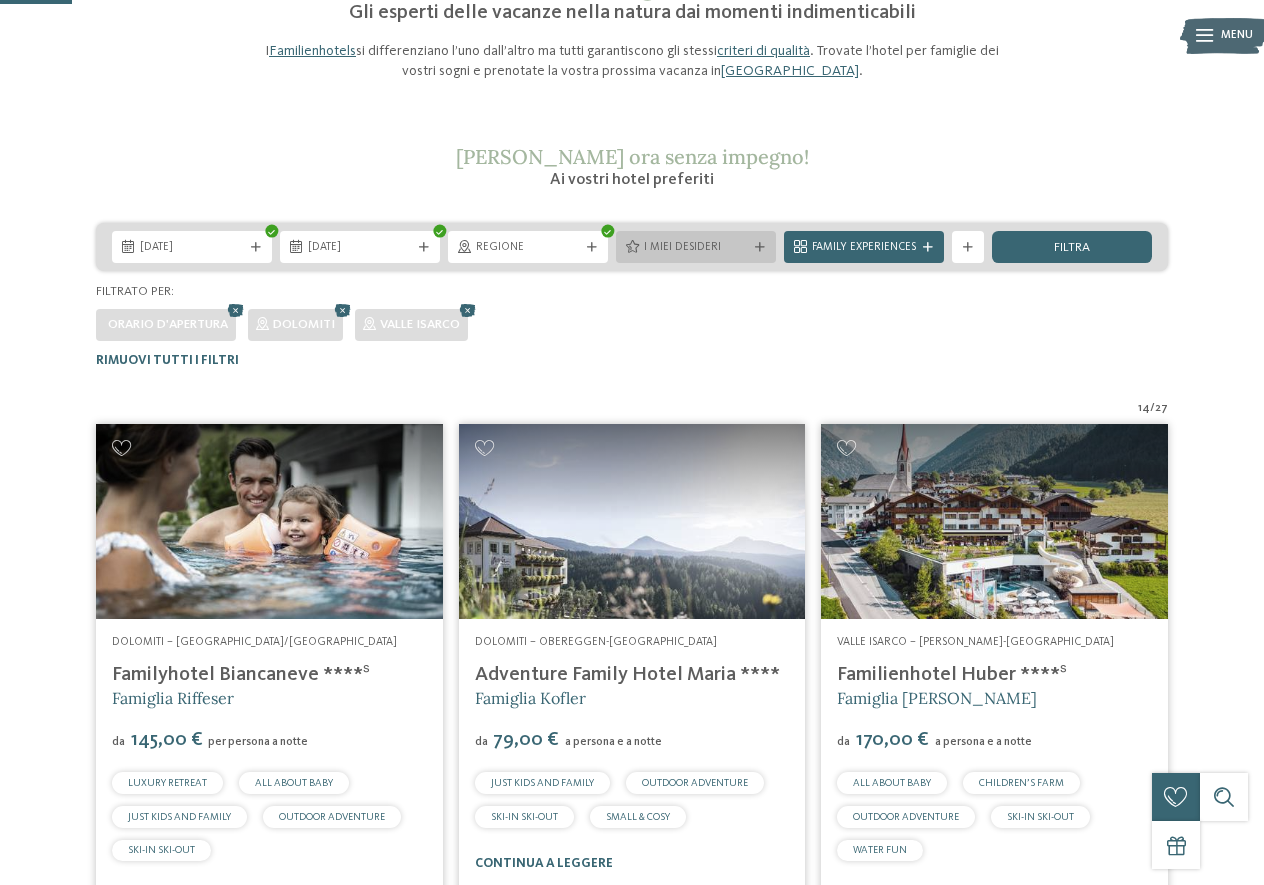 click on "I miei desideri" at bounding box center [696, 247] 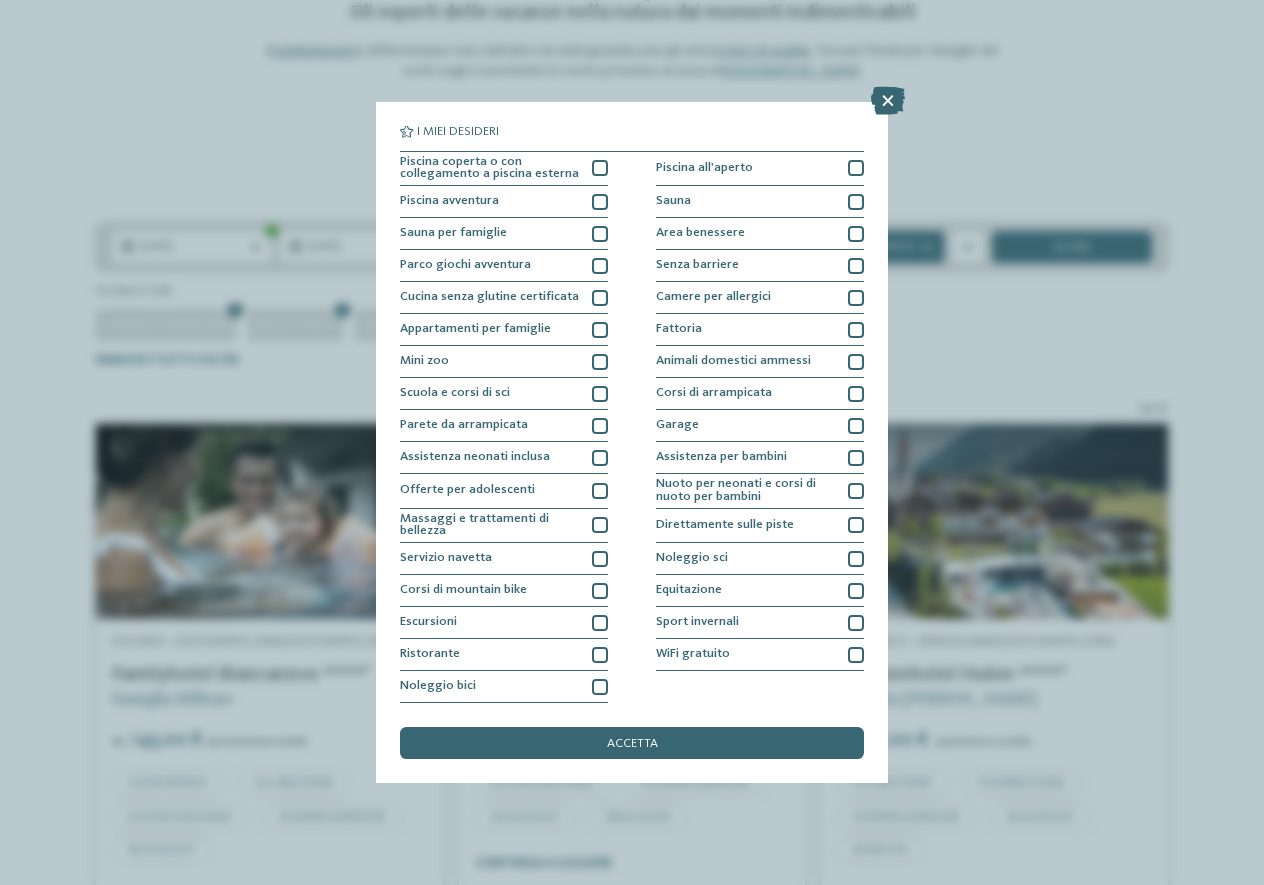 click on "I miei desideri
Piscina coperta o con collegamento a piscina esterna
Piscina all'aperto" at bounding box center [632, 442] 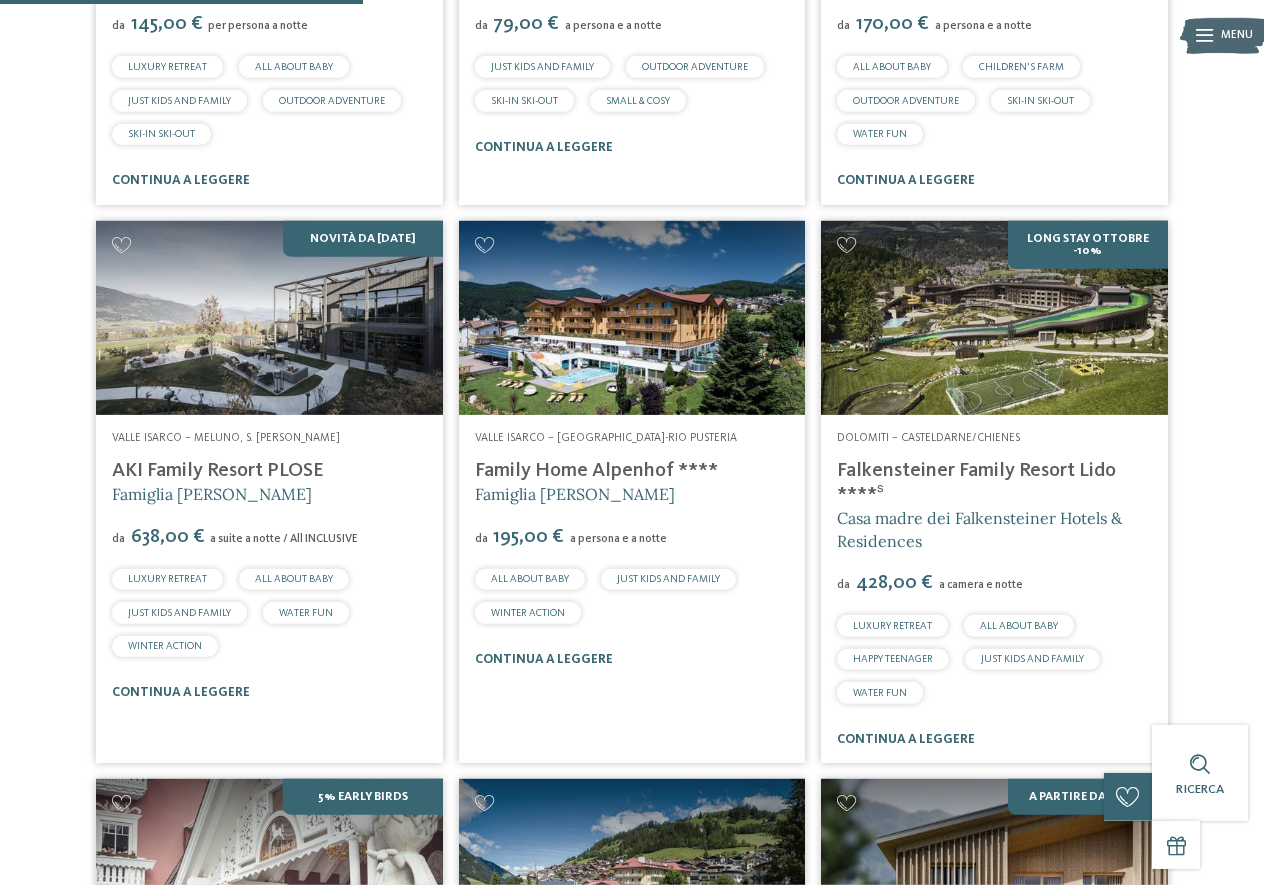 scroll, scrollTop: 902, scrollLeft: 0, axis: vertical 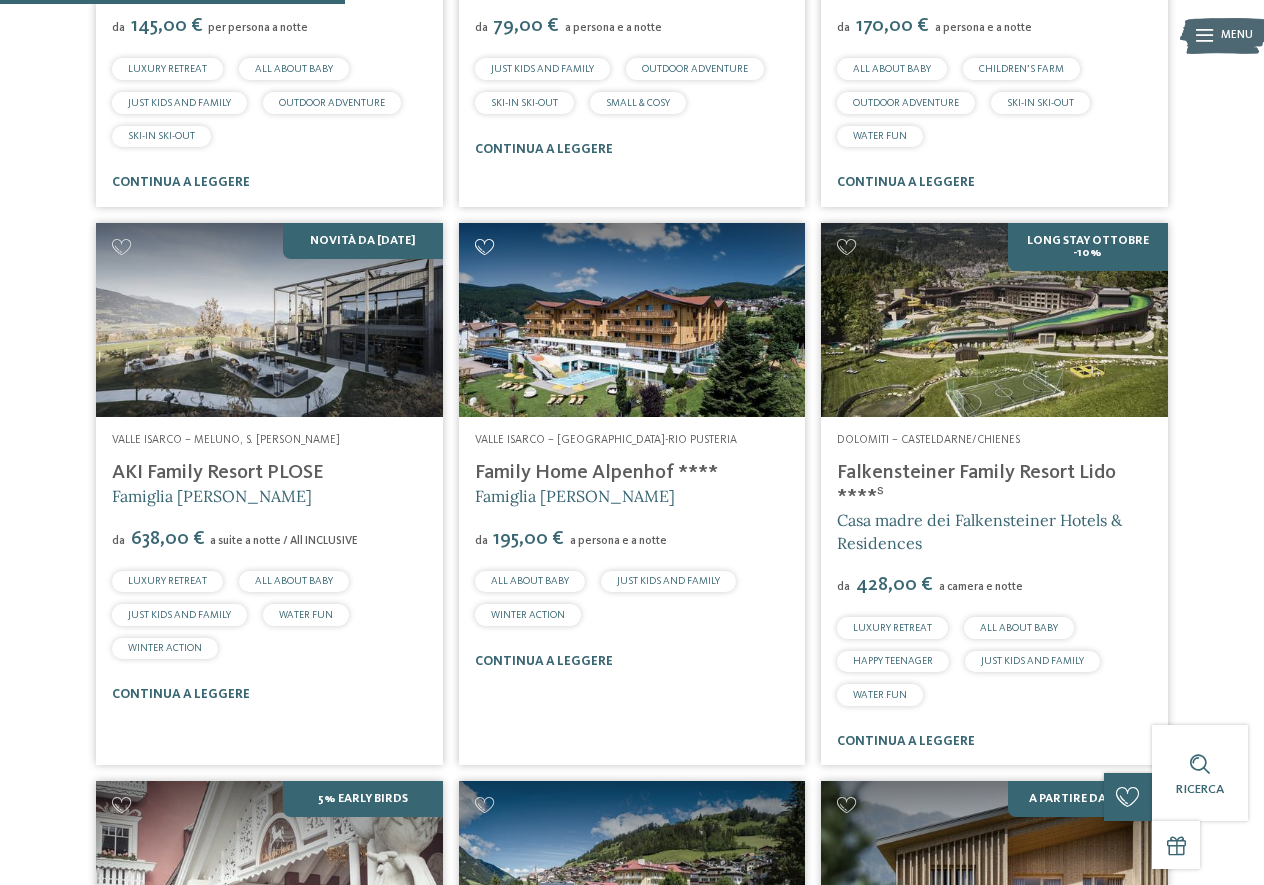 click at bounding box center [484, 247] 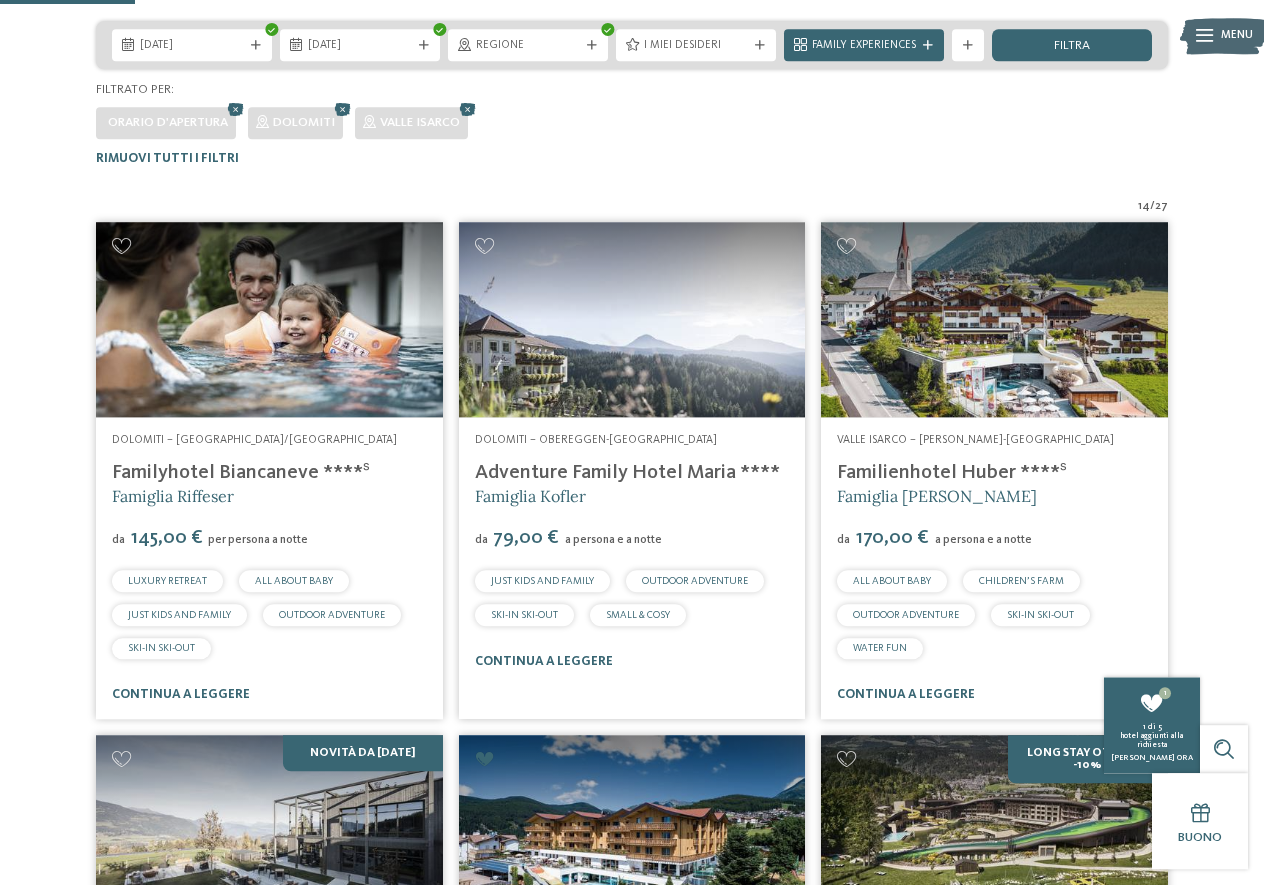scroll, scrollTop: 290, scrollLeft: 0, axis: vertical 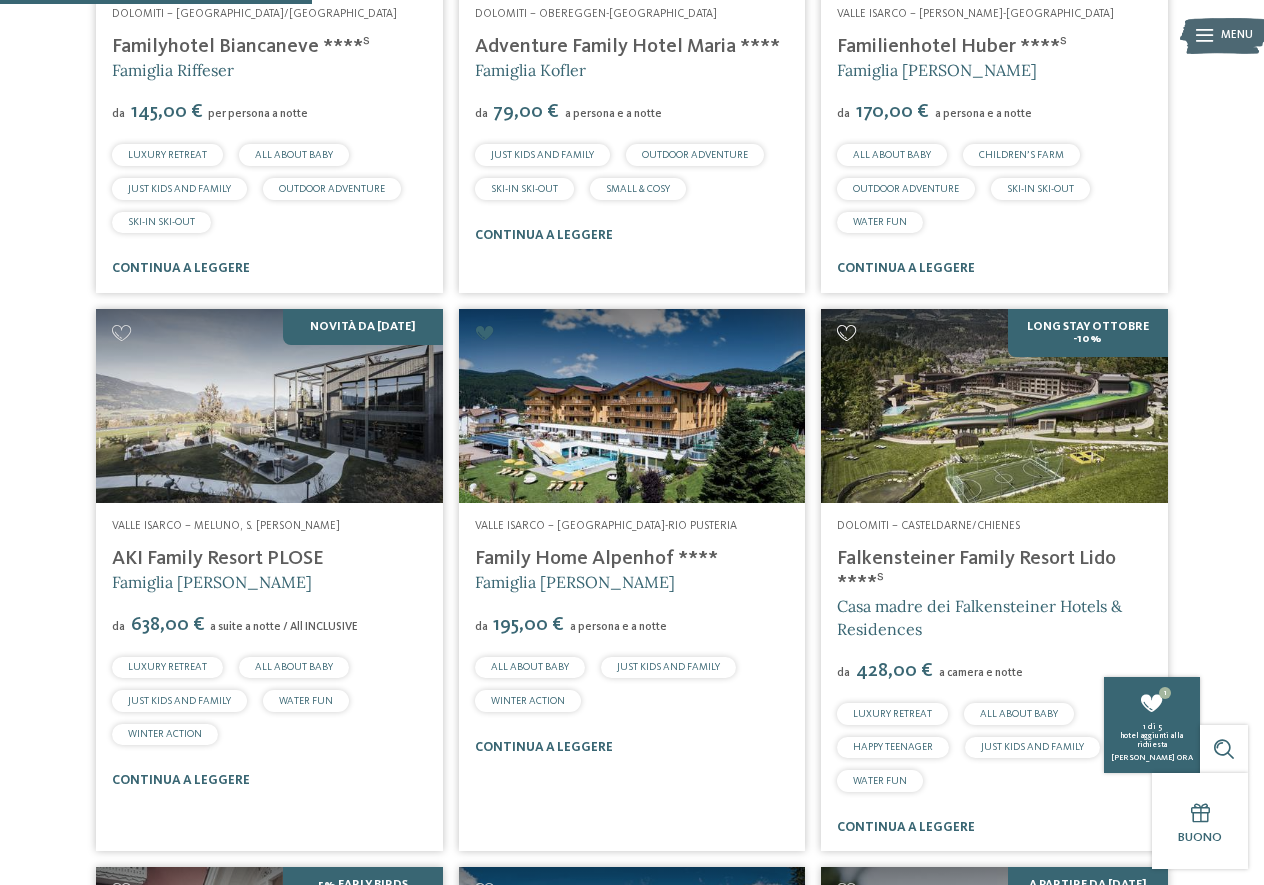 click at bounding box center (846, 333) 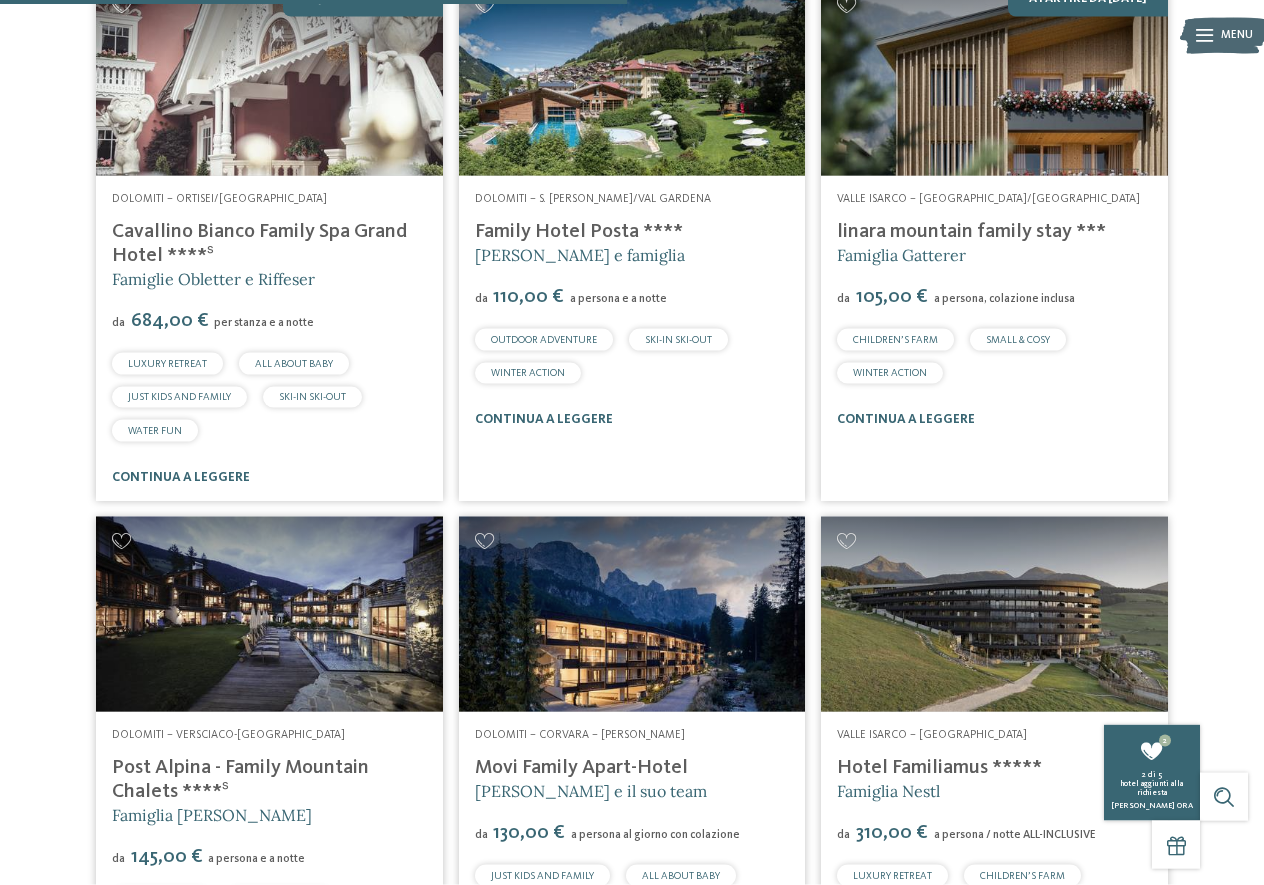 scroll, scrollTop: 1734, scrollLeft: 0, axis: vertical 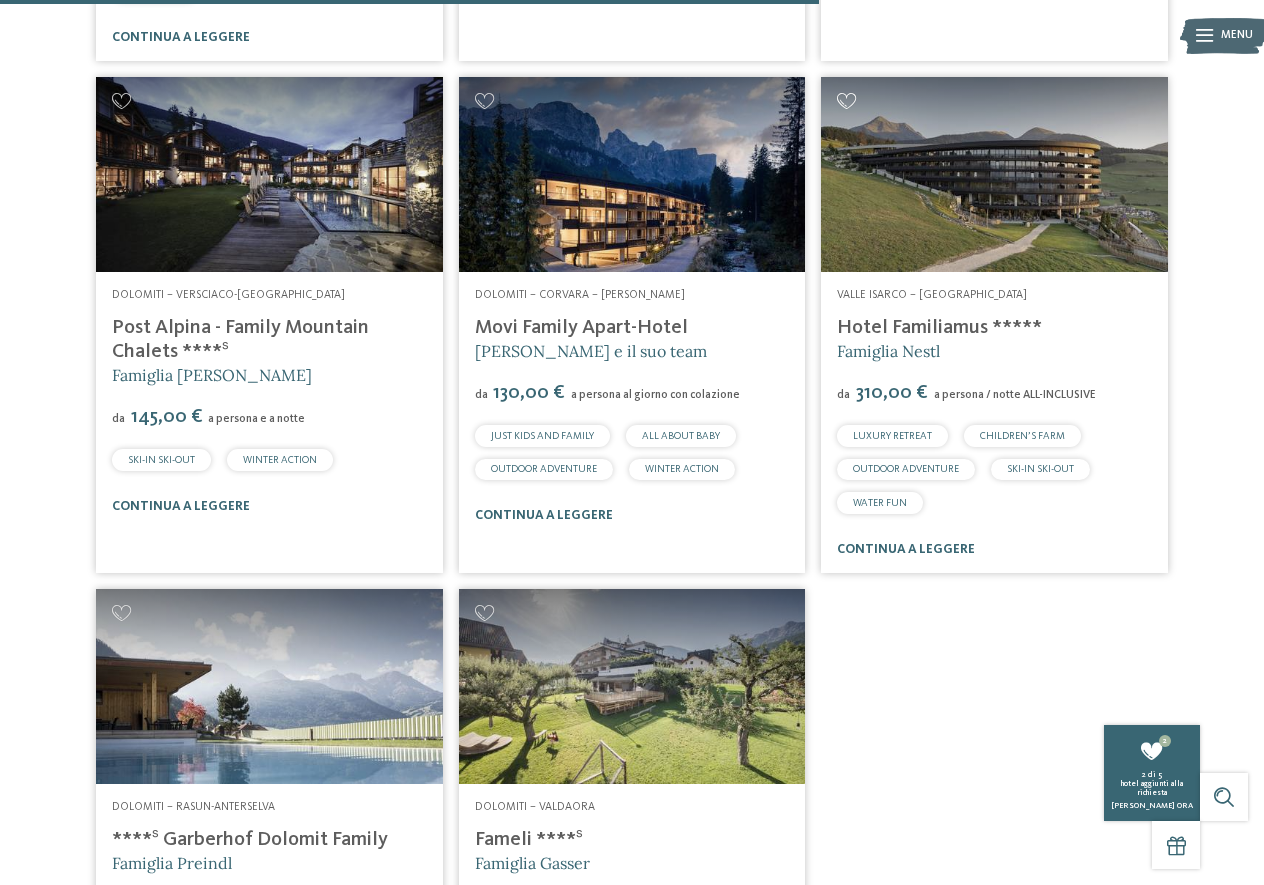 click at bounding box center [846, 101] 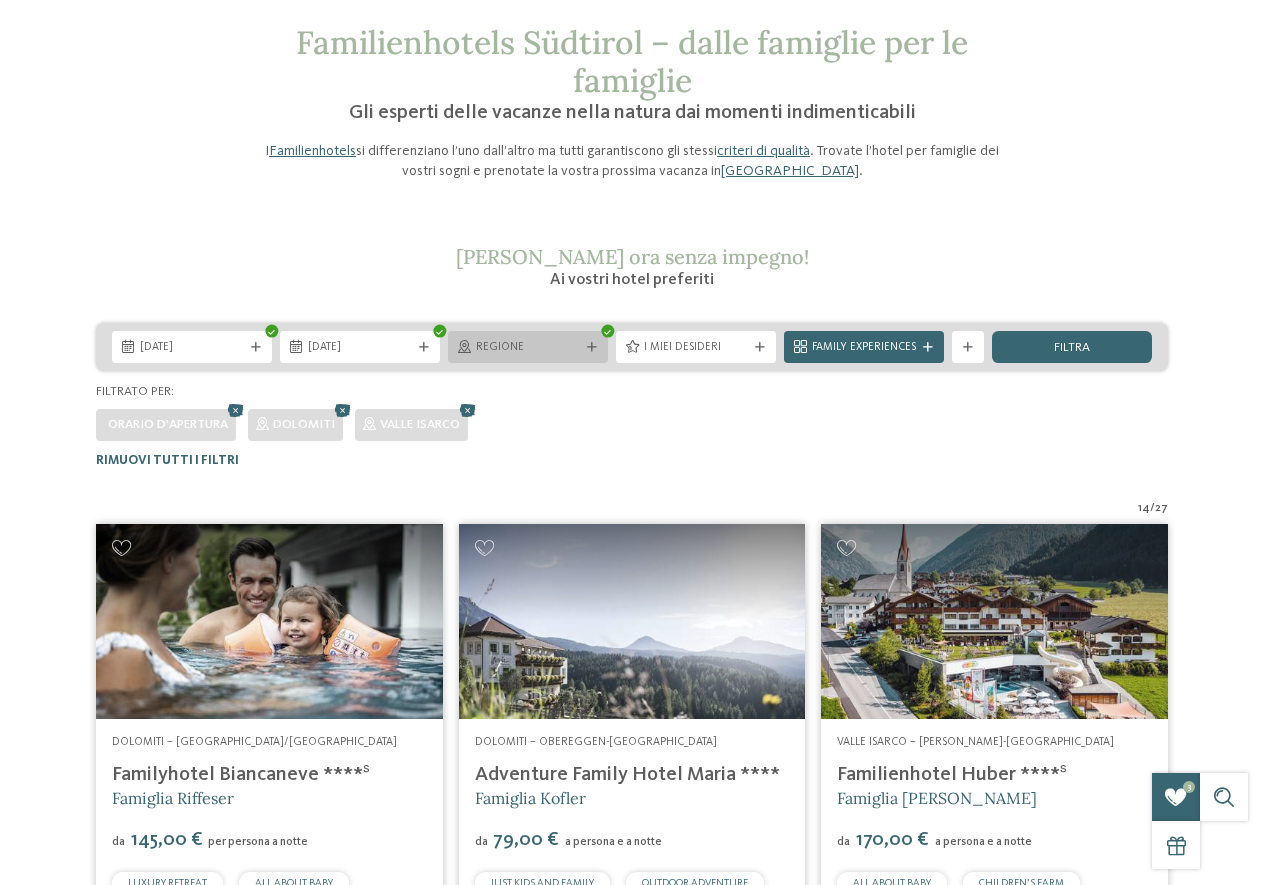 scroll, scrollTop: 0, scrollLeft: 0, axis: both 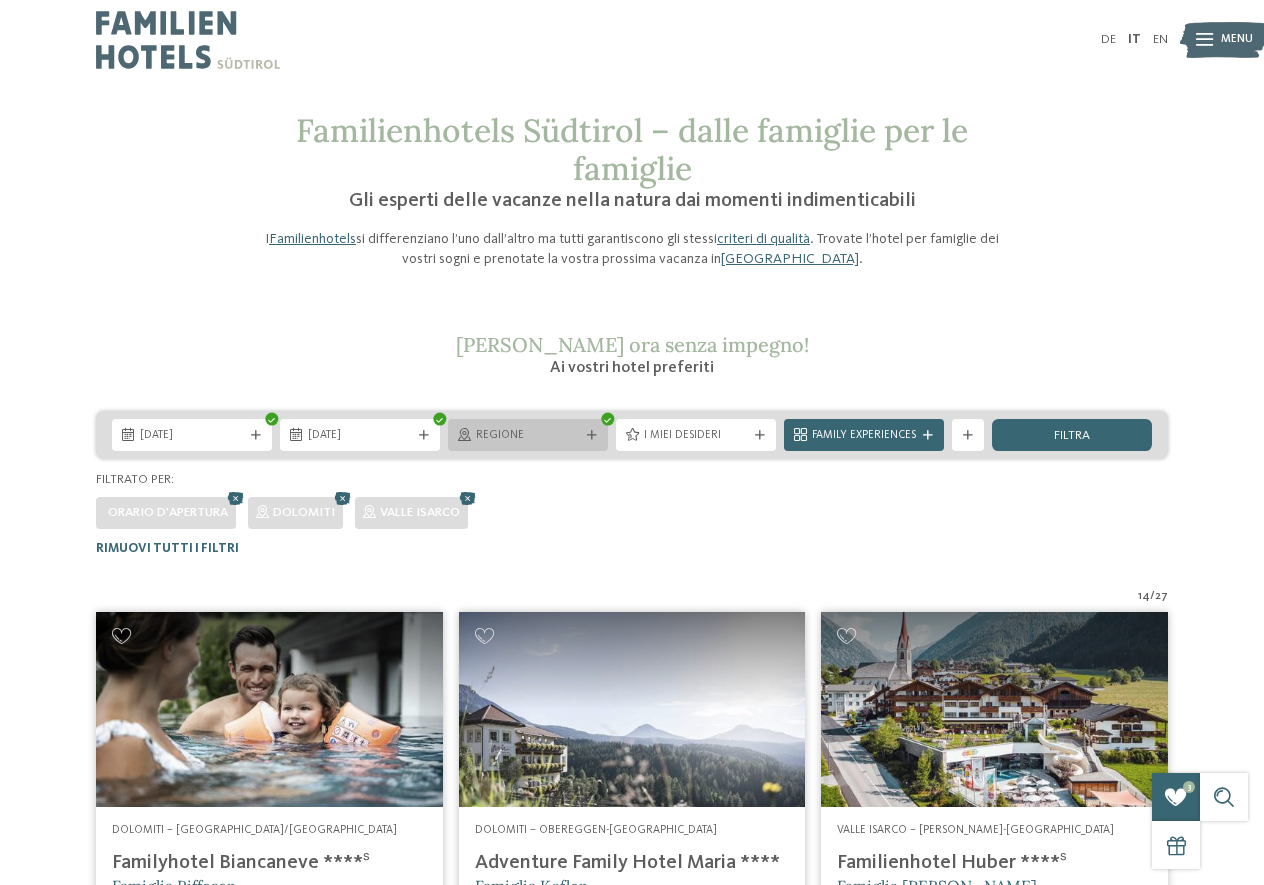 click on "Regione" at bounding box center (528, 436) 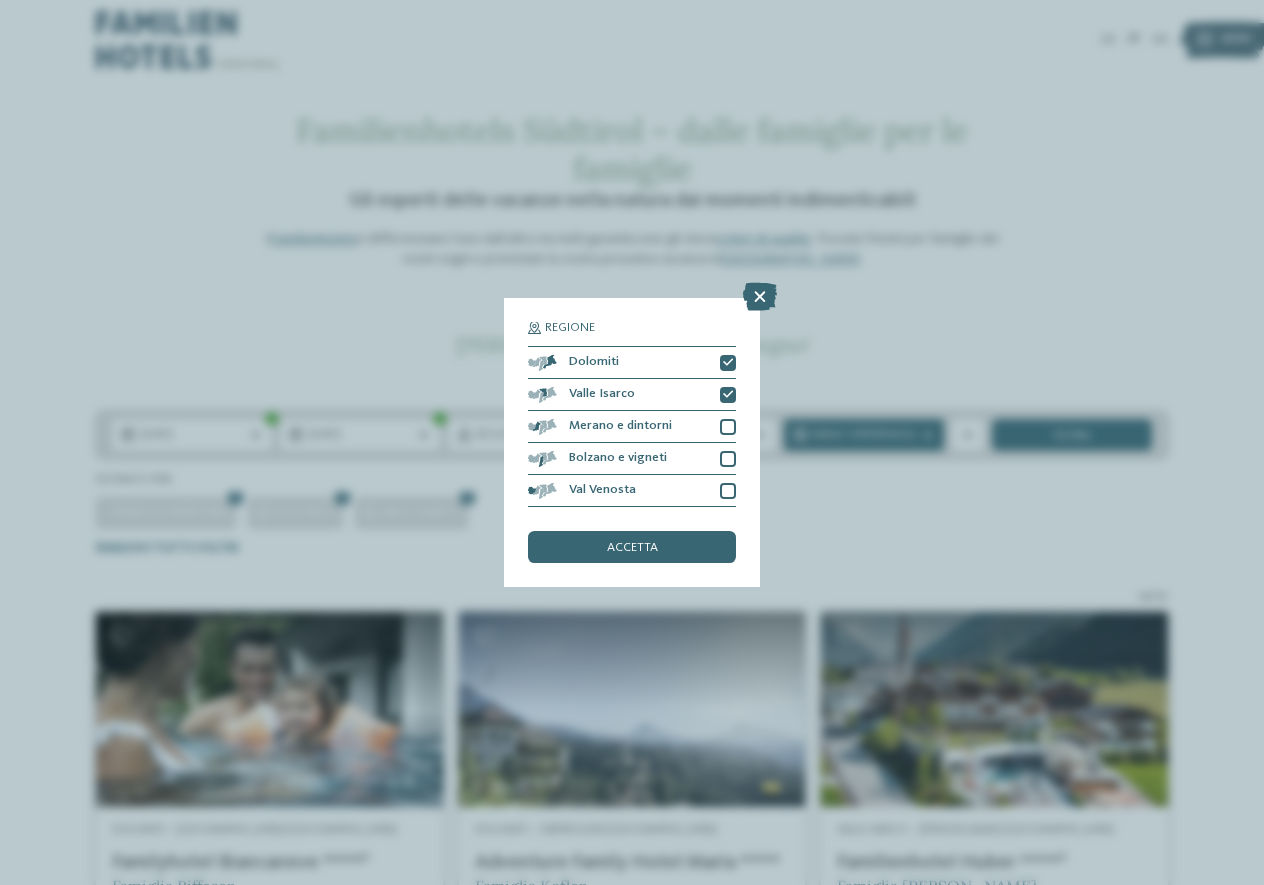 click on "Regione
Dolomiti" at bounding box center (632, 442) 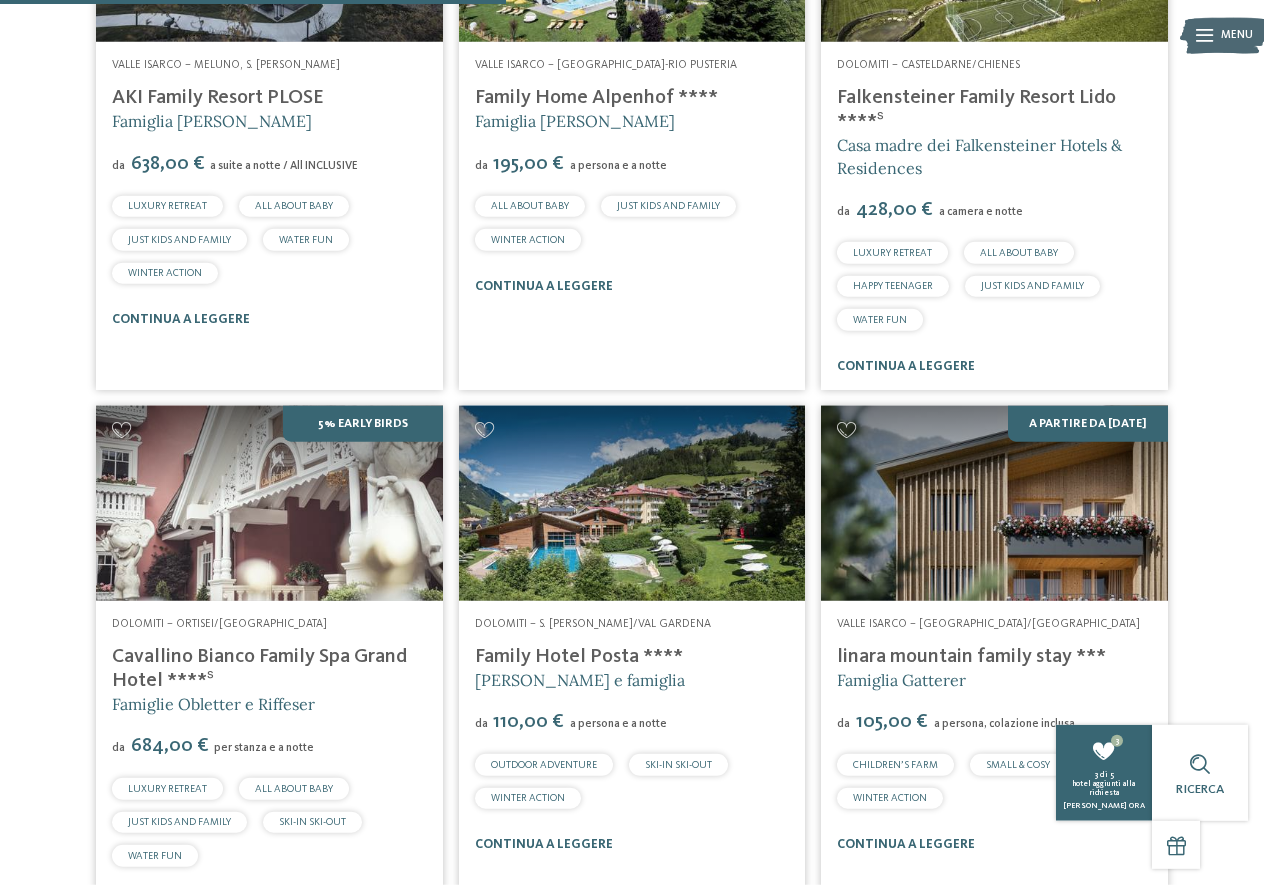 scroll, scrollTop: 1326, scrollLeft: 0, axis: vertical 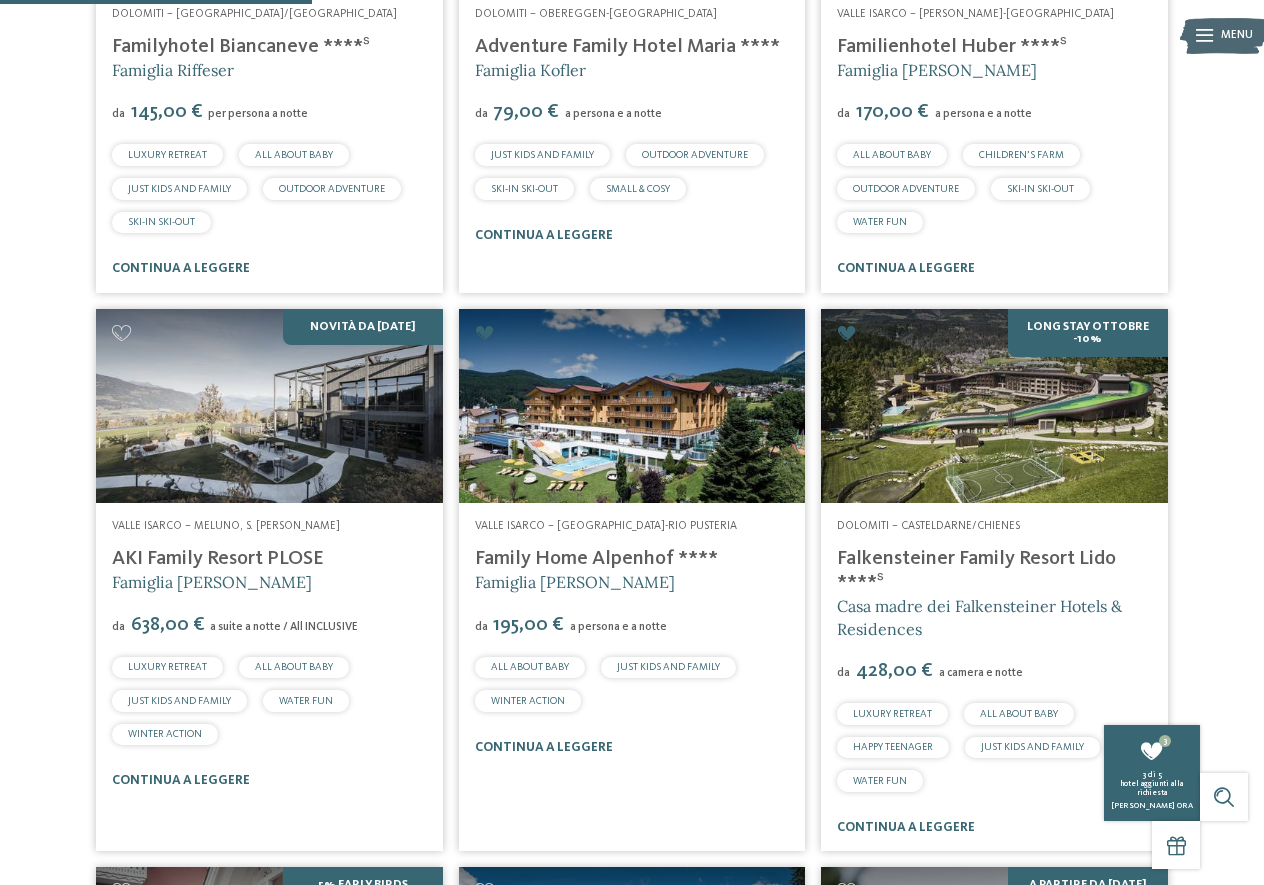 click at bounding box center [269, 406] 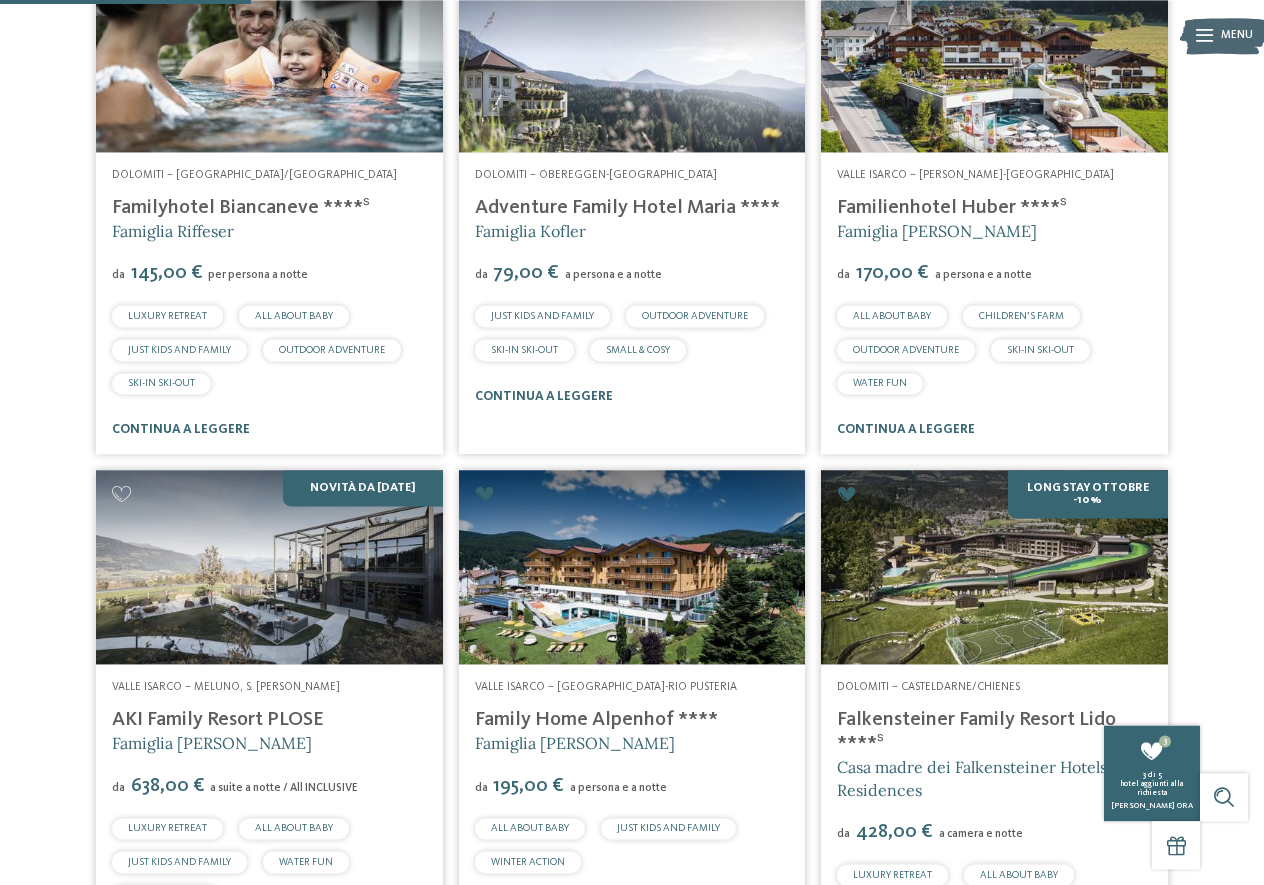 scroll, scrollTop: 510, scrollLeft: 0, axis: vertical 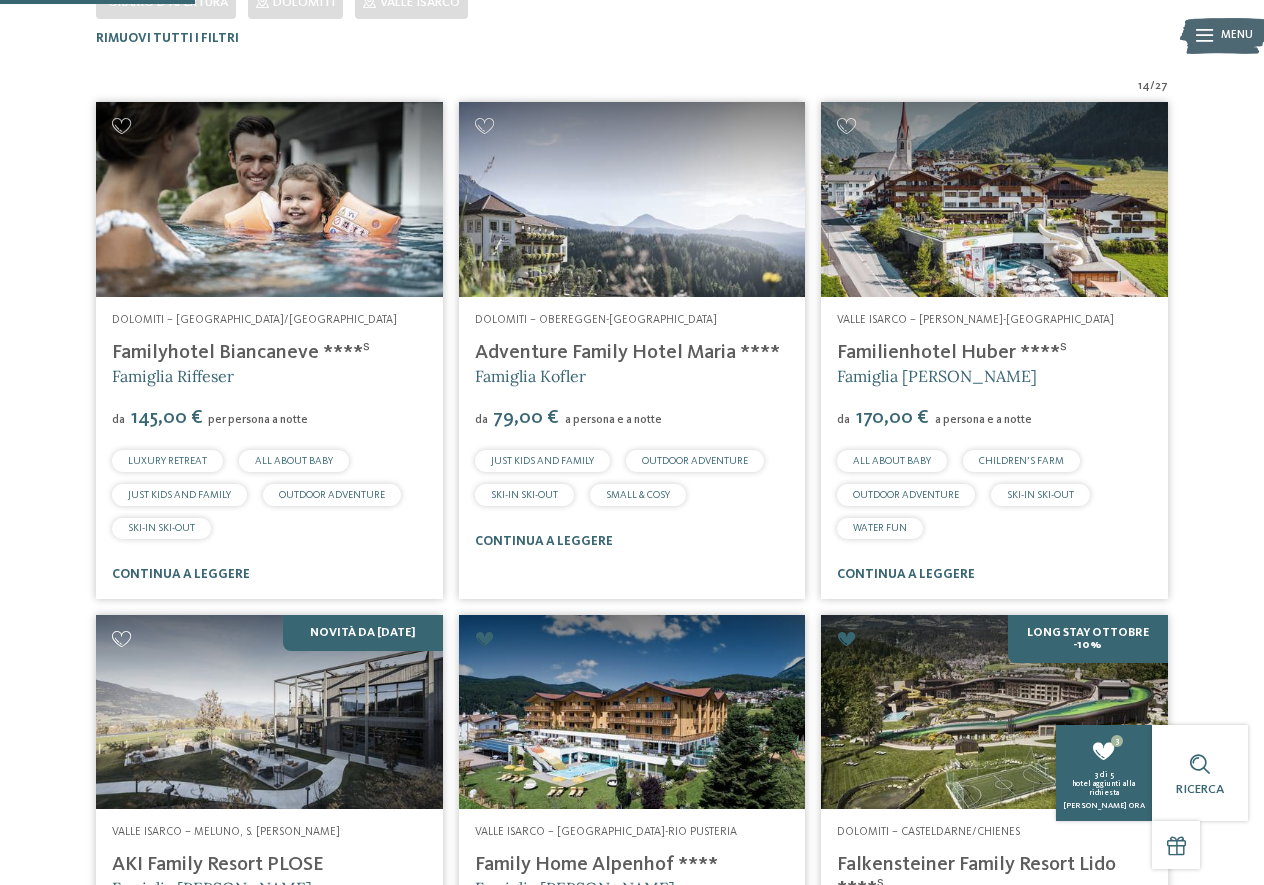 click at bounding box center (121, 639) 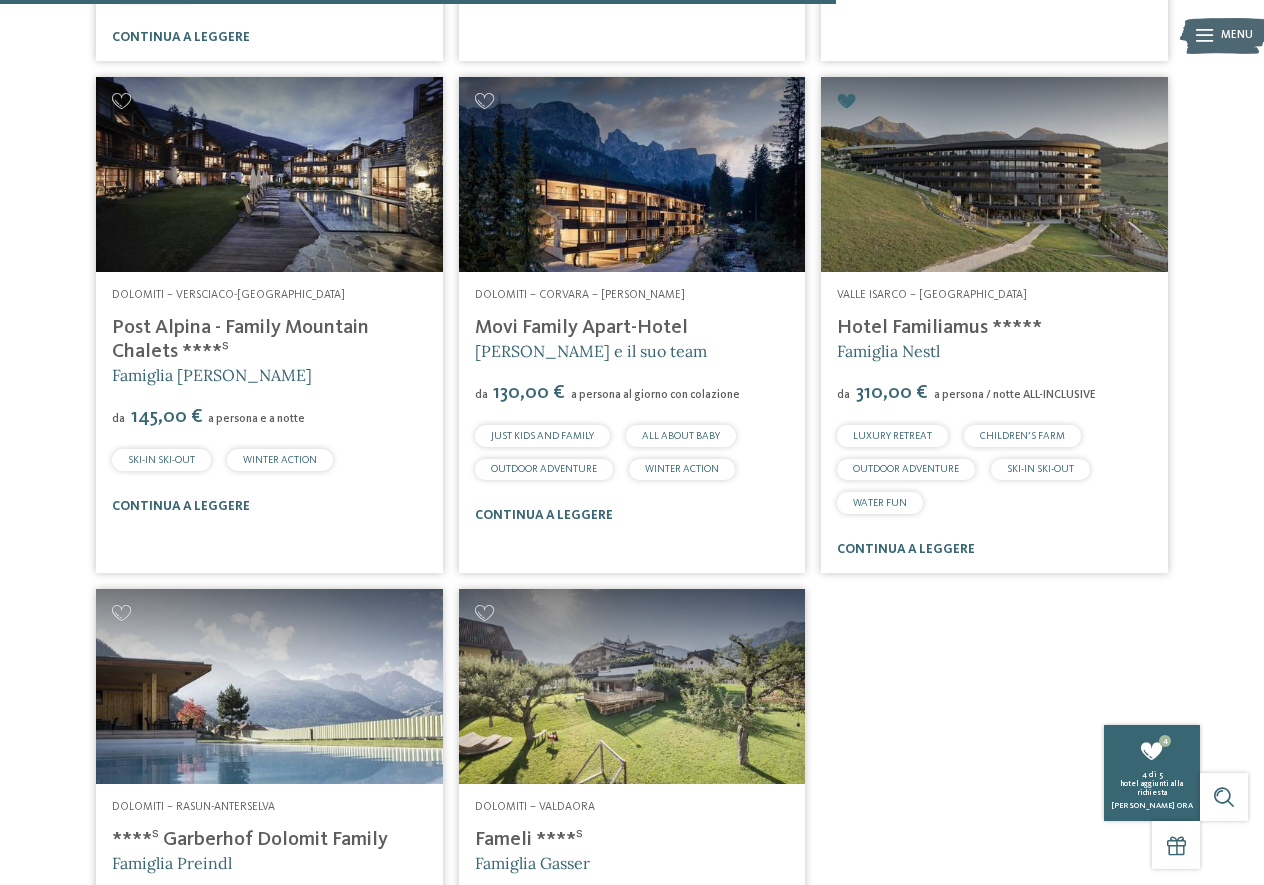 scroll, scrollTop: 2448, scrollLeft: 0, axis: vertical 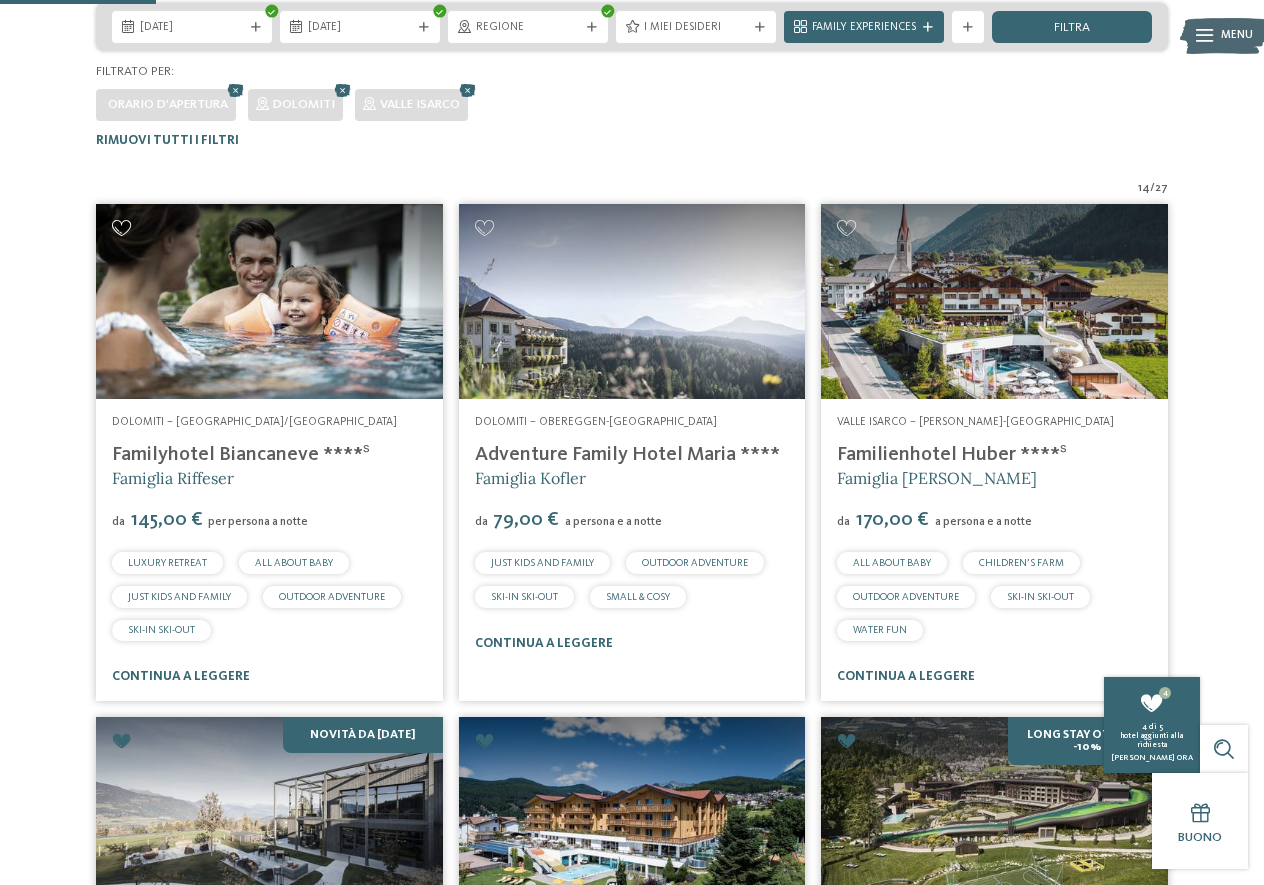 drag, startPoint x: 127, startPoint y: 220, endPoint x: 131, endPoint y: 230, distance: 10.770329 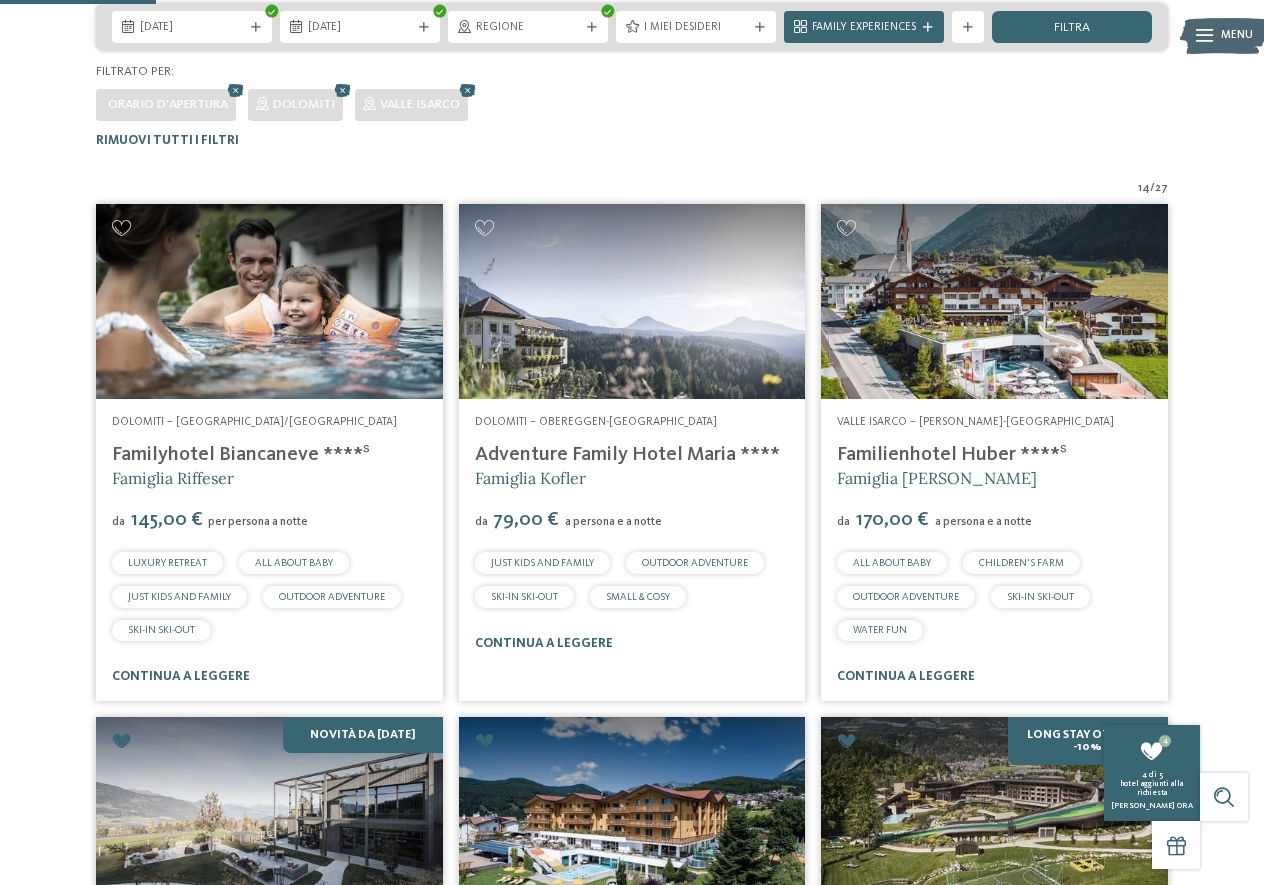 click at bounding box center [269, 301] 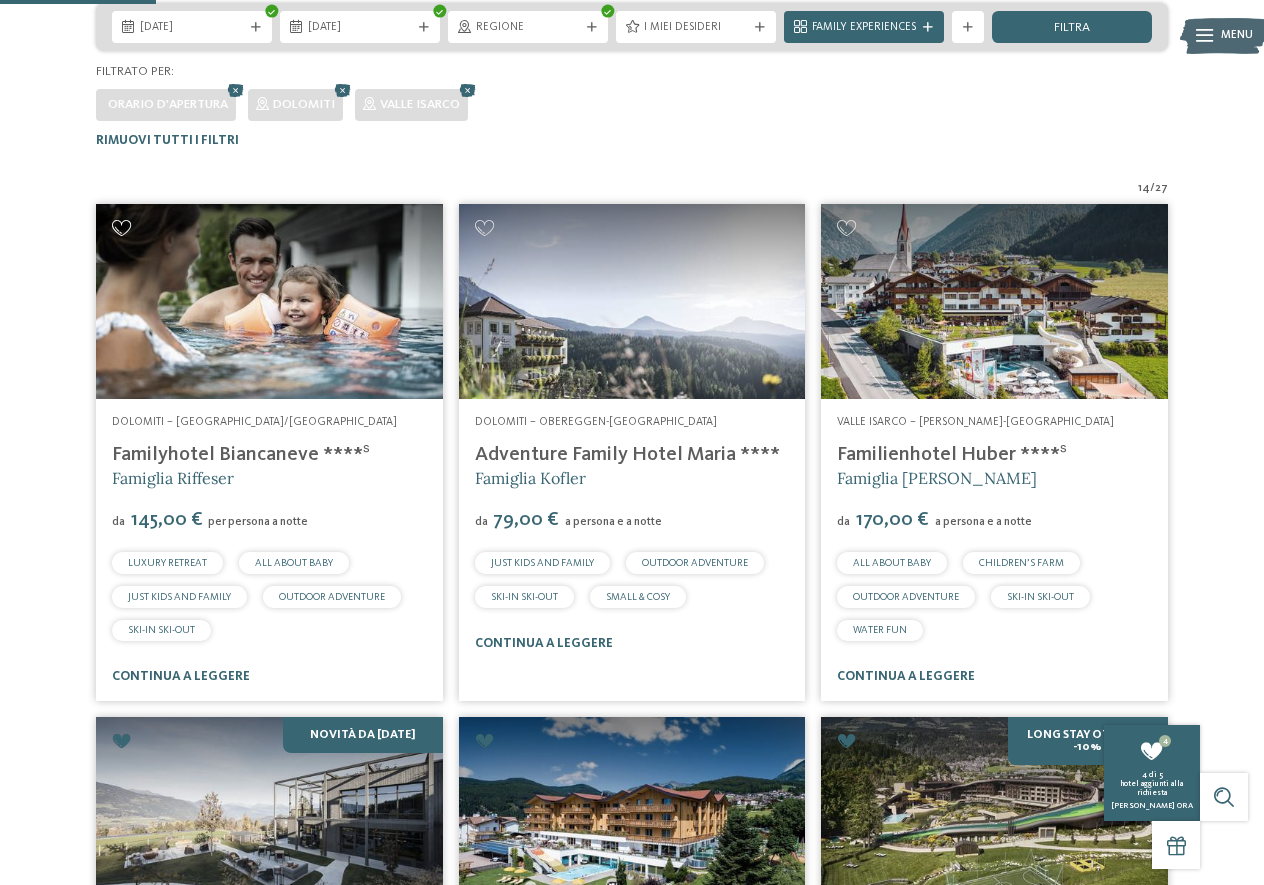 click at bounding box center (121, 228) 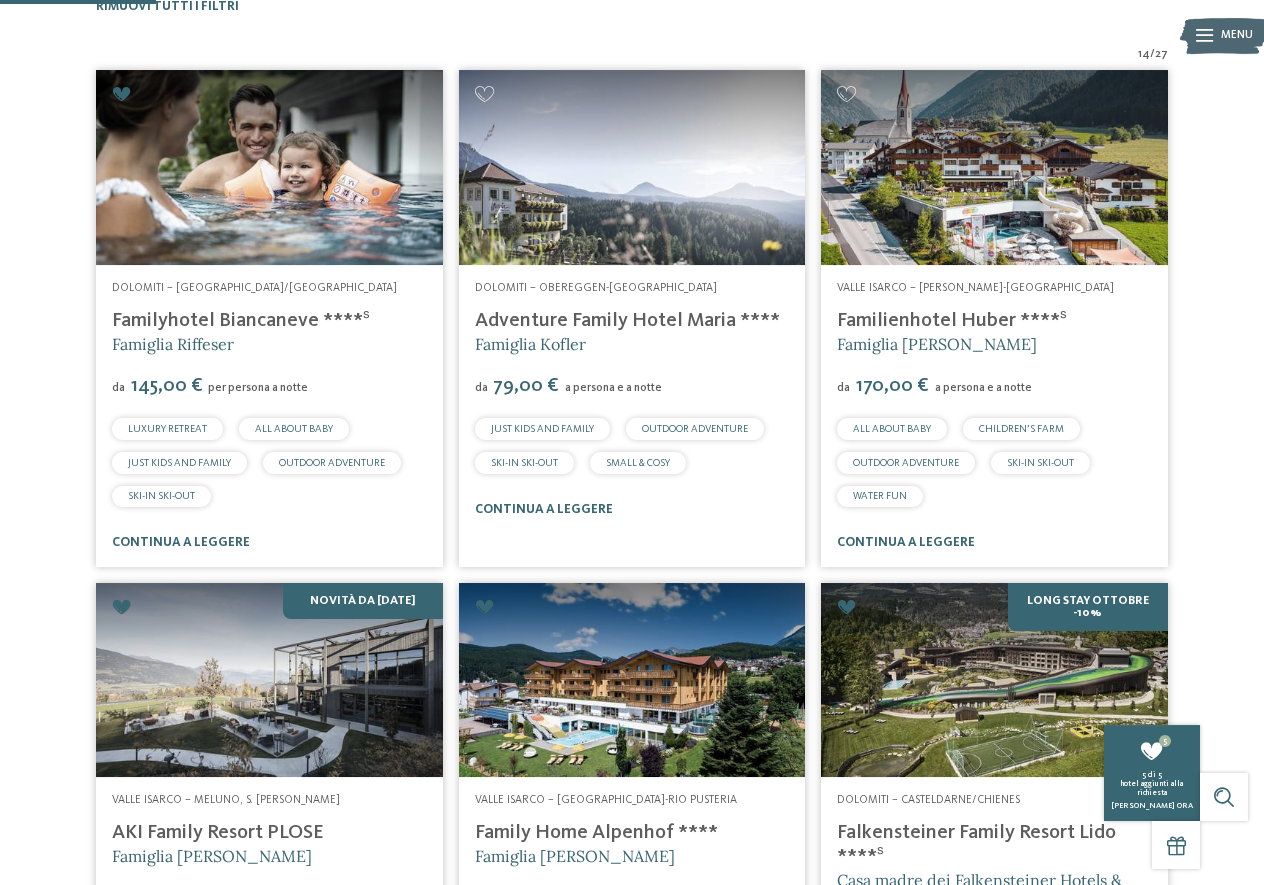 scroll, scrollTop: 714, scrollLeft: 0, axis: vertical 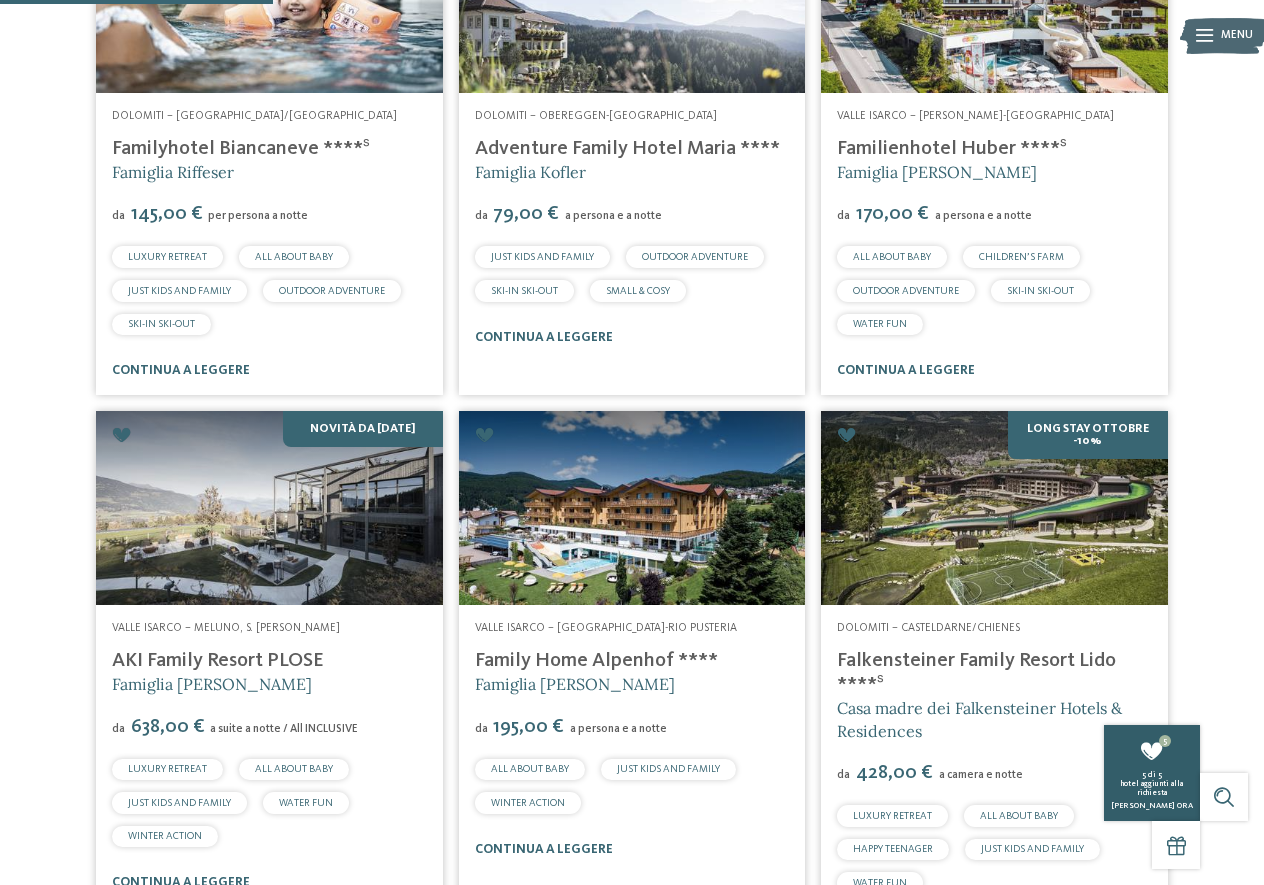 click on "5   di   5" at bounding box center (1152, 775) 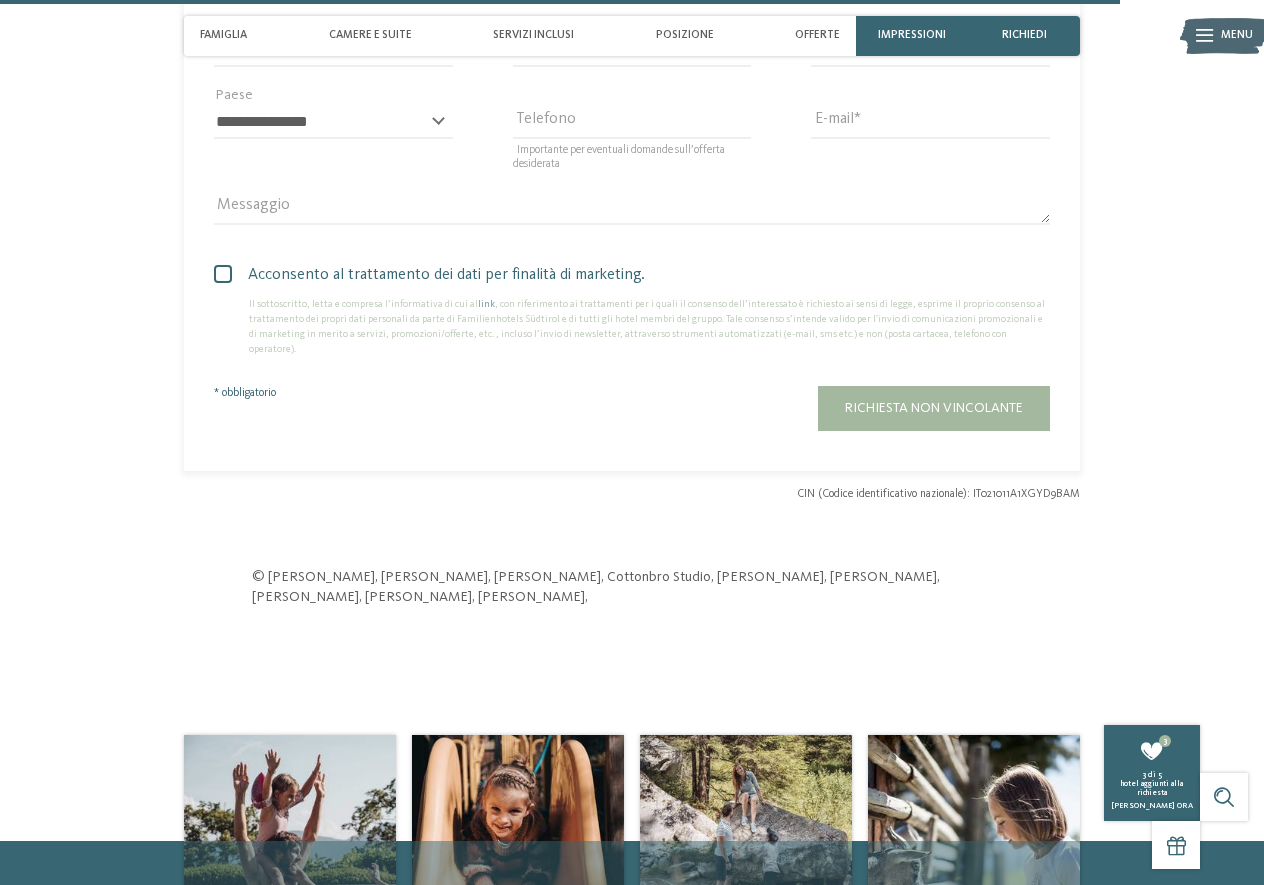 scroll, scrollTop: 5406, scrollLeft: 0, axis: vertical 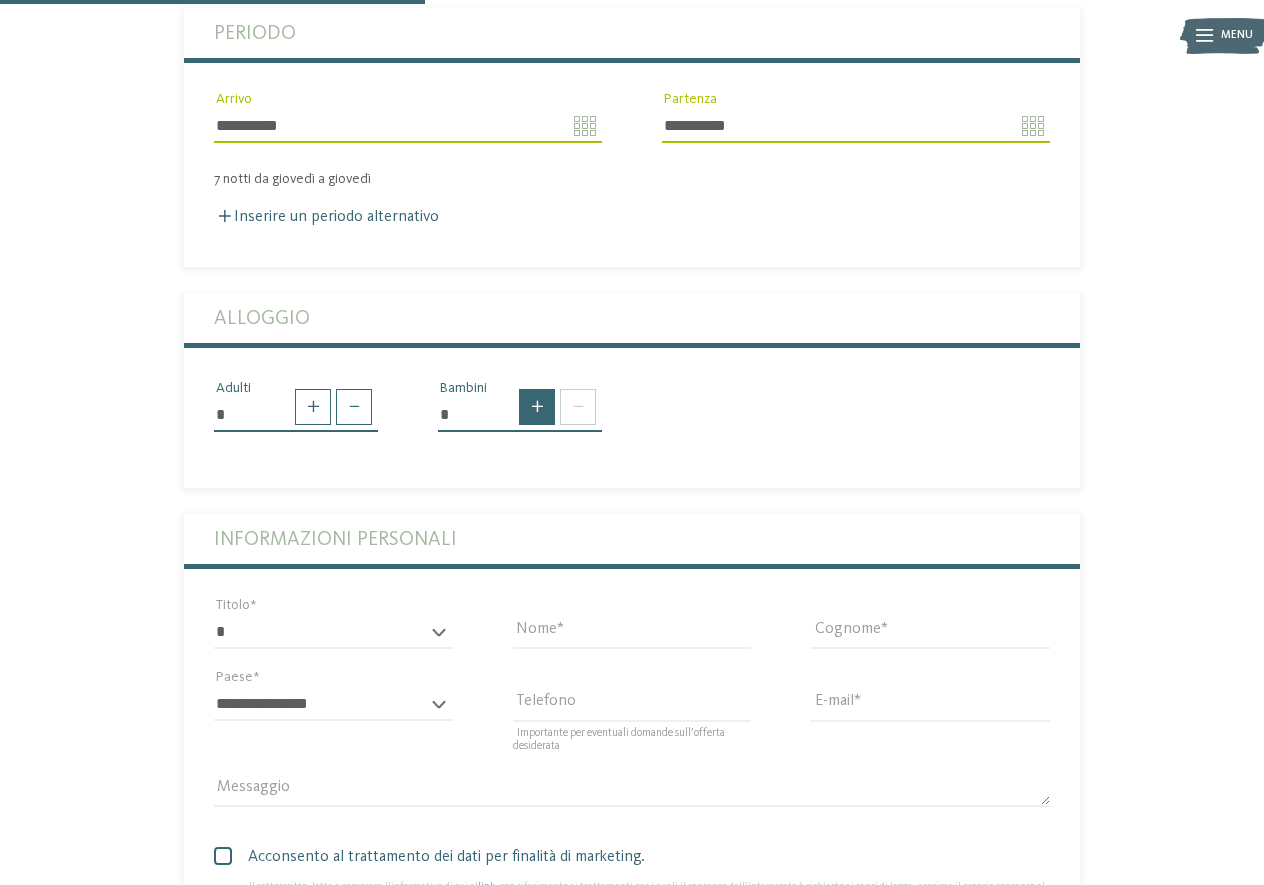 click at bounding box center (537, 407) 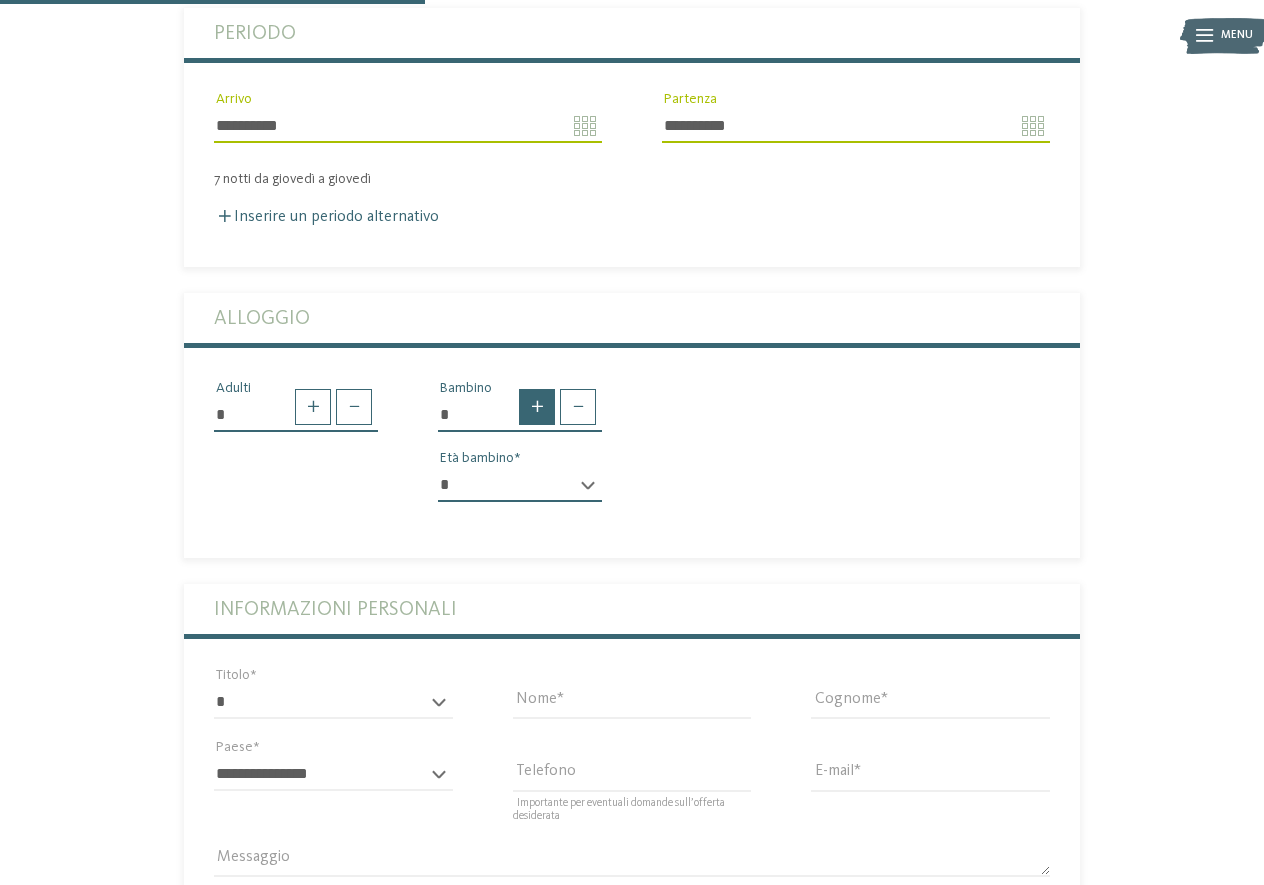 click at bounding box center [537, 407] 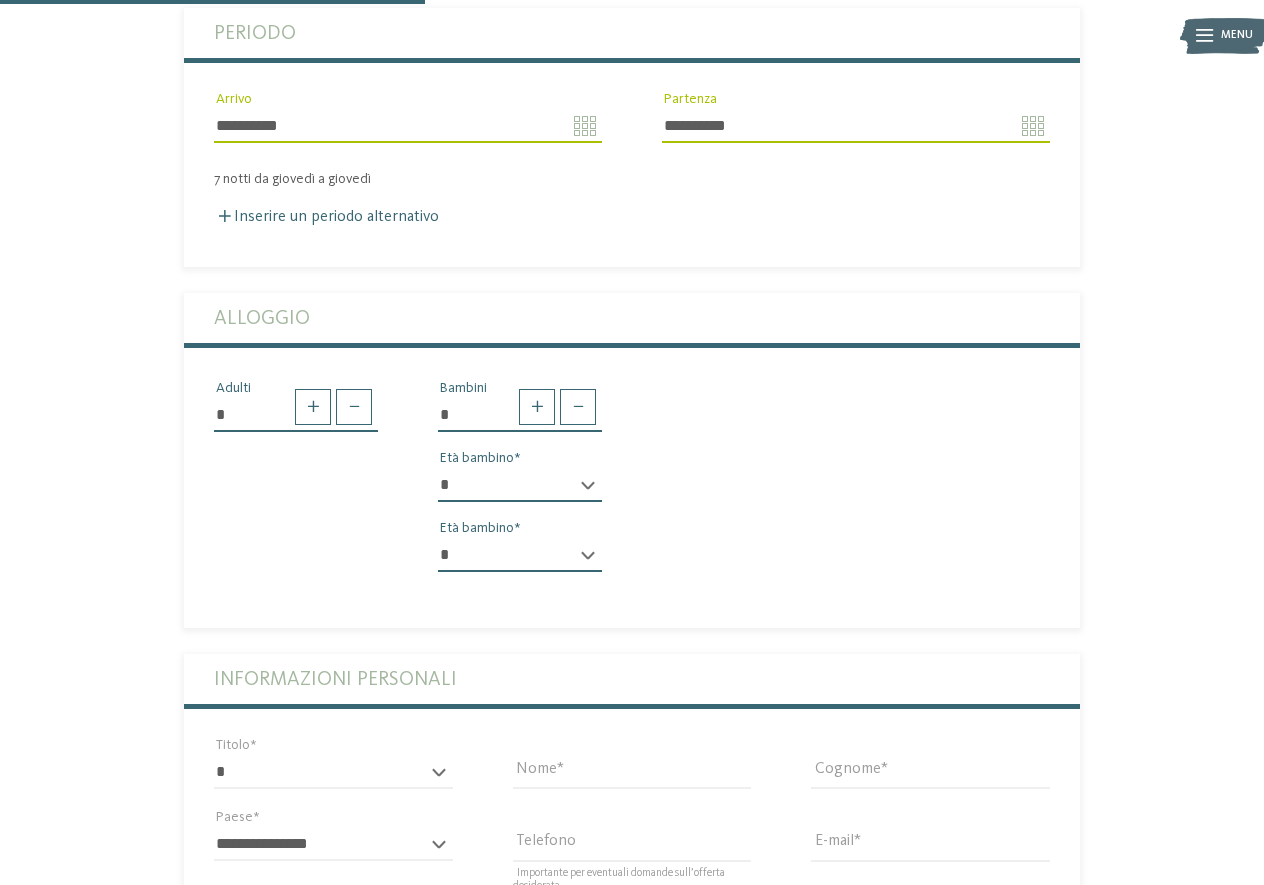 click on "* * * * * * * * * * * ** ** ** ** ** ** ** **" at bounding box center [520, 485] 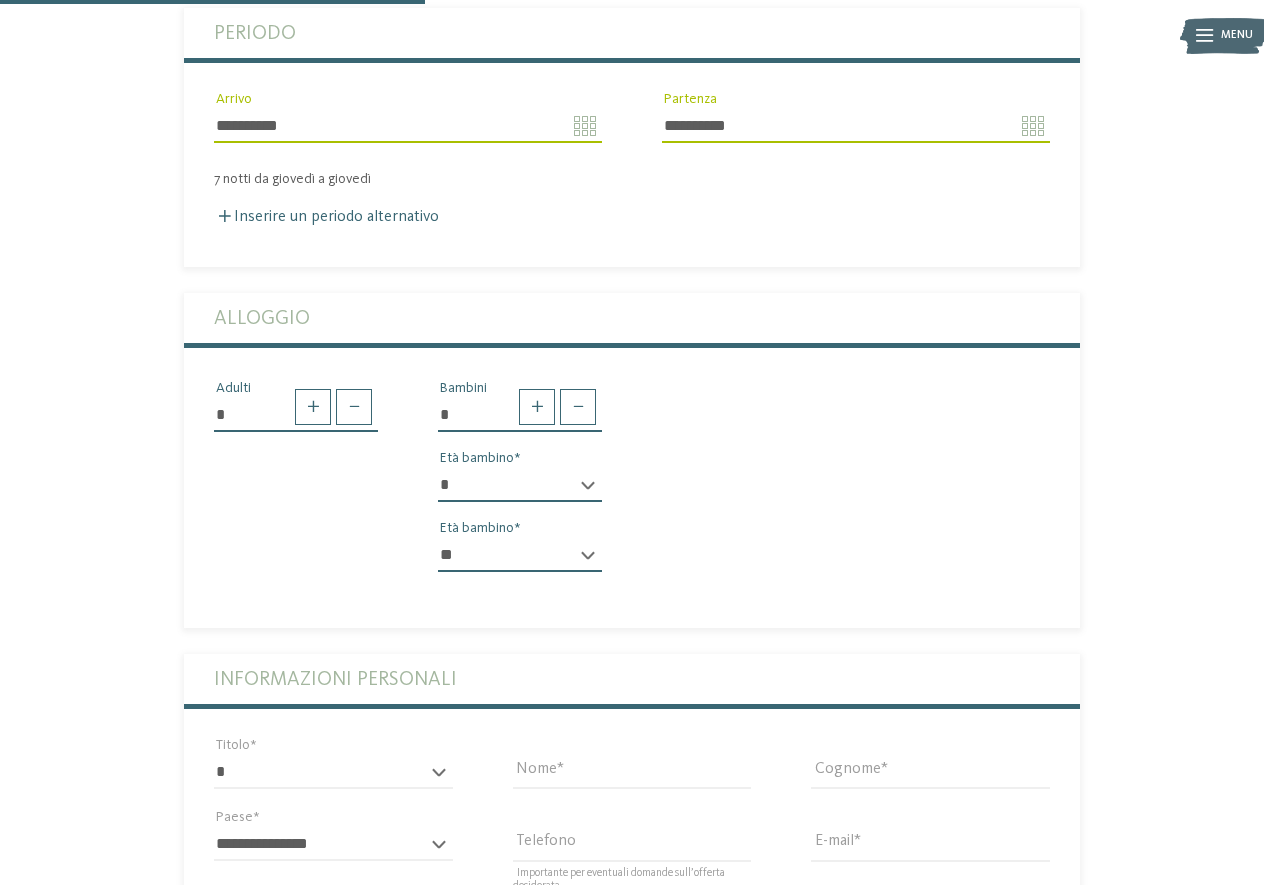 click on "**" at bounding box center (0, 0) 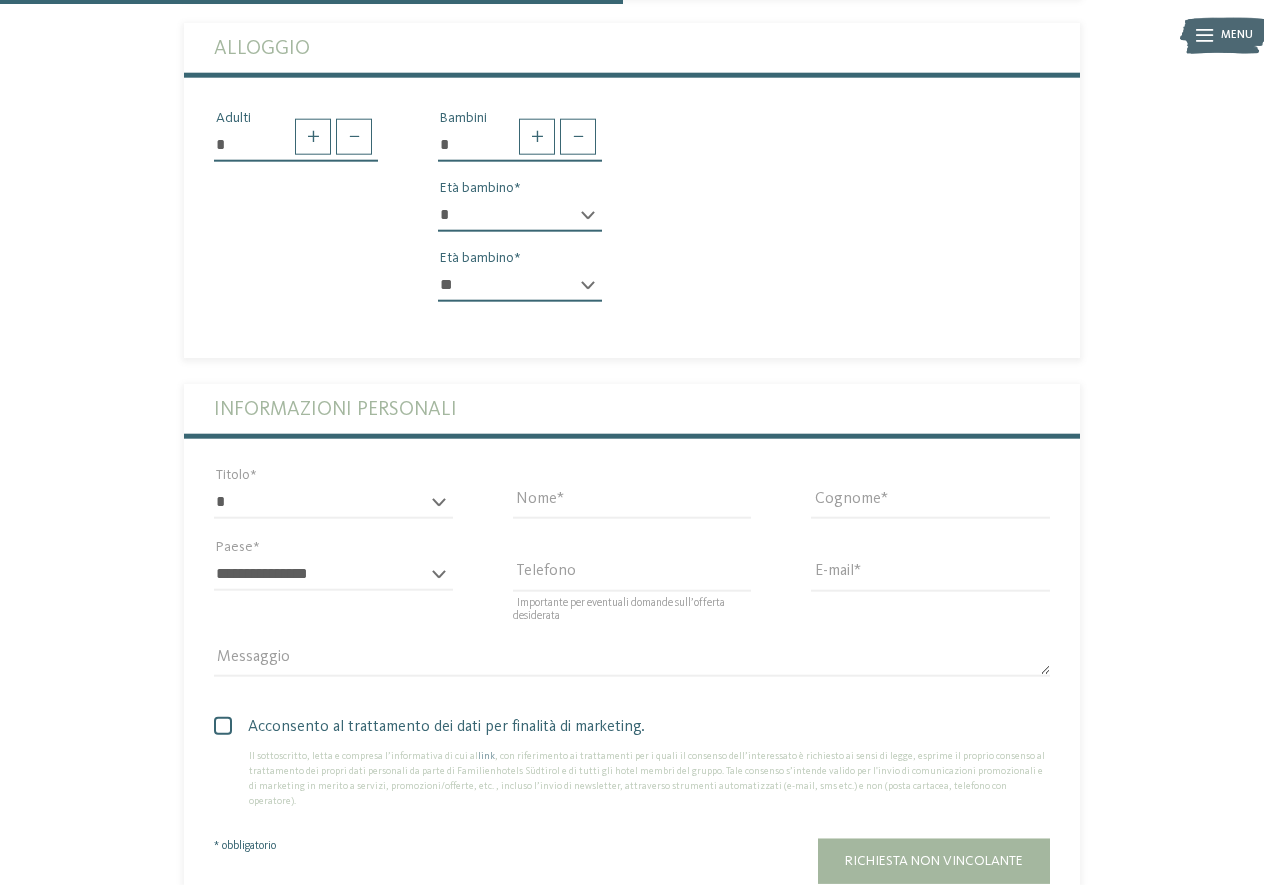 scroll, scrollTop: 816, scrollLeft: 0, axis: vertical 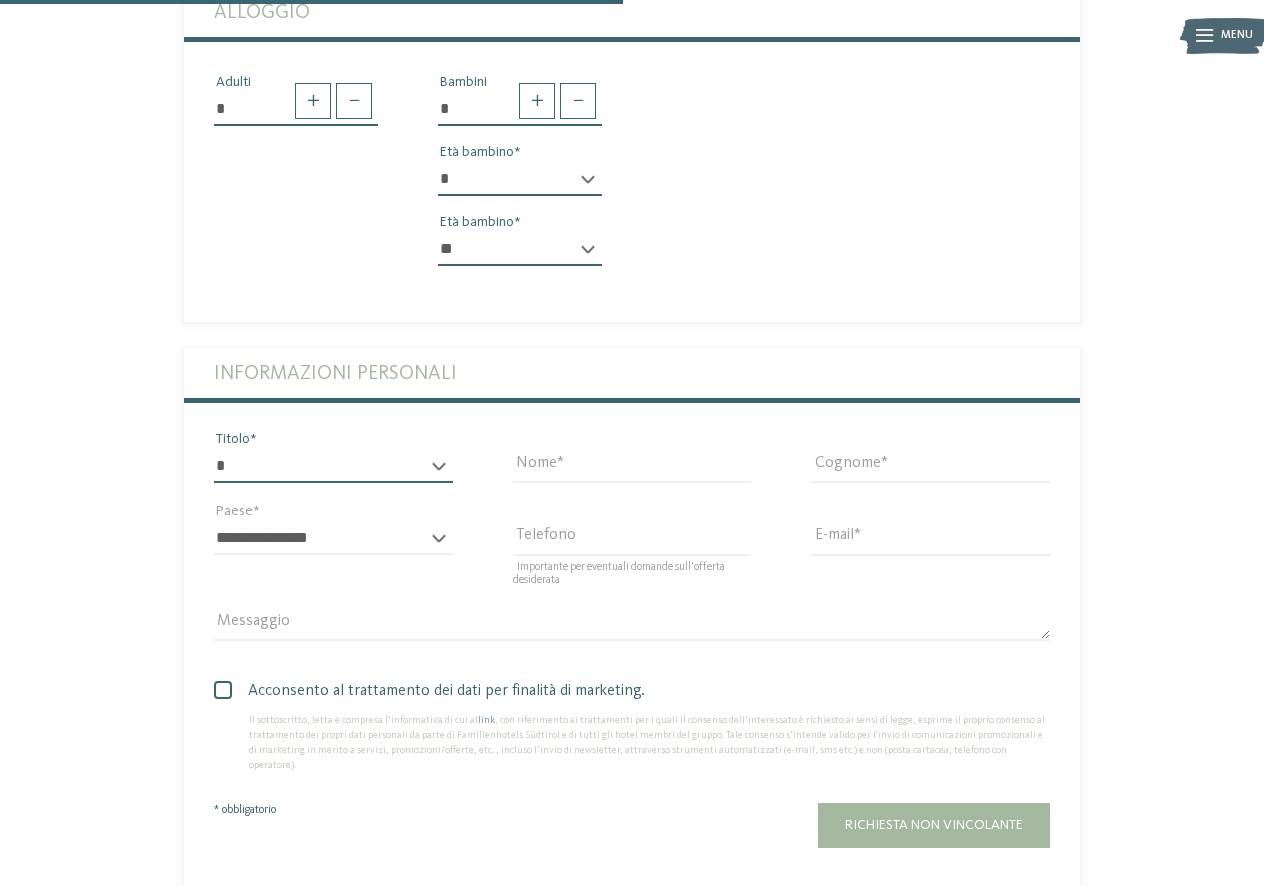 click on "* ****** ******* ******** ******" at bounding box center [333, 466] 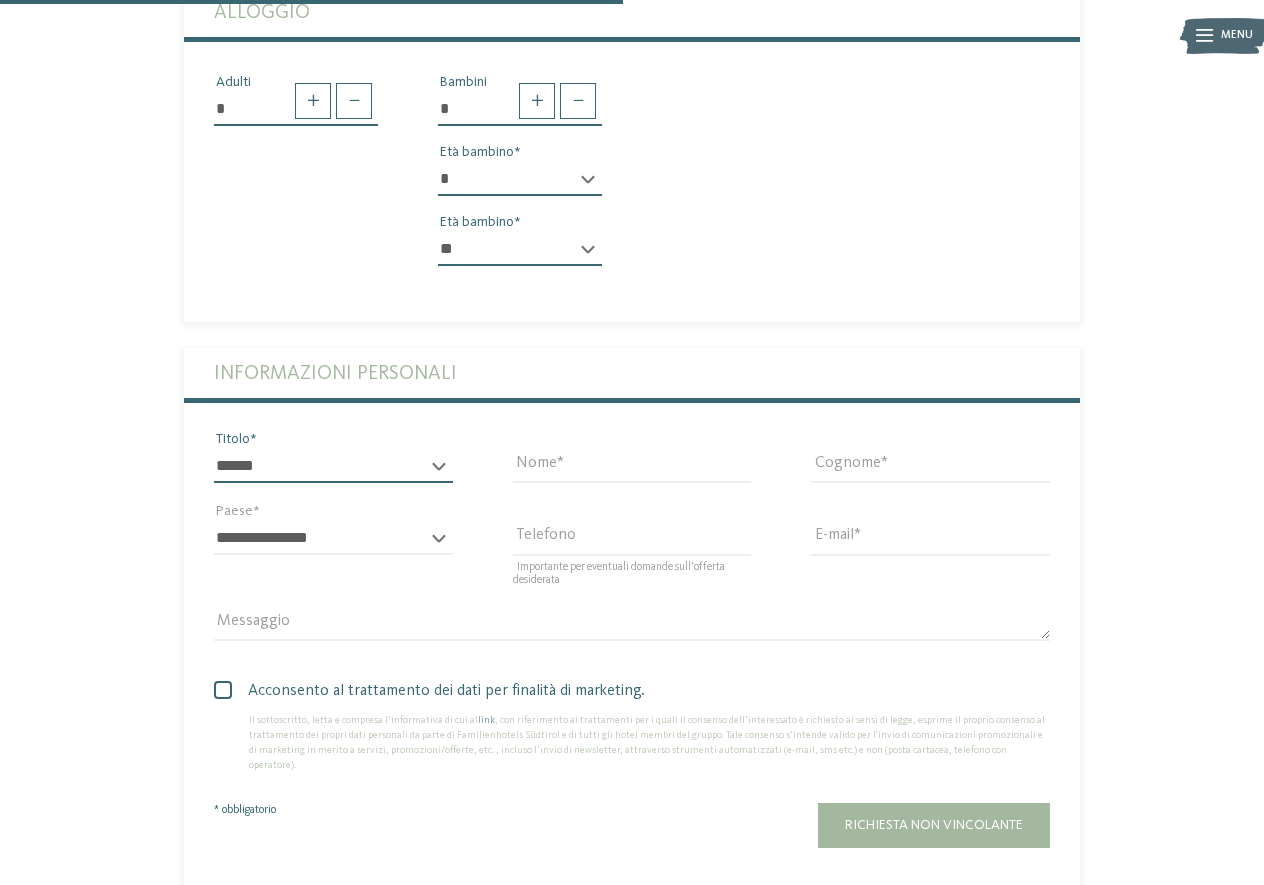click on "******" at bounding box center [0, 0] 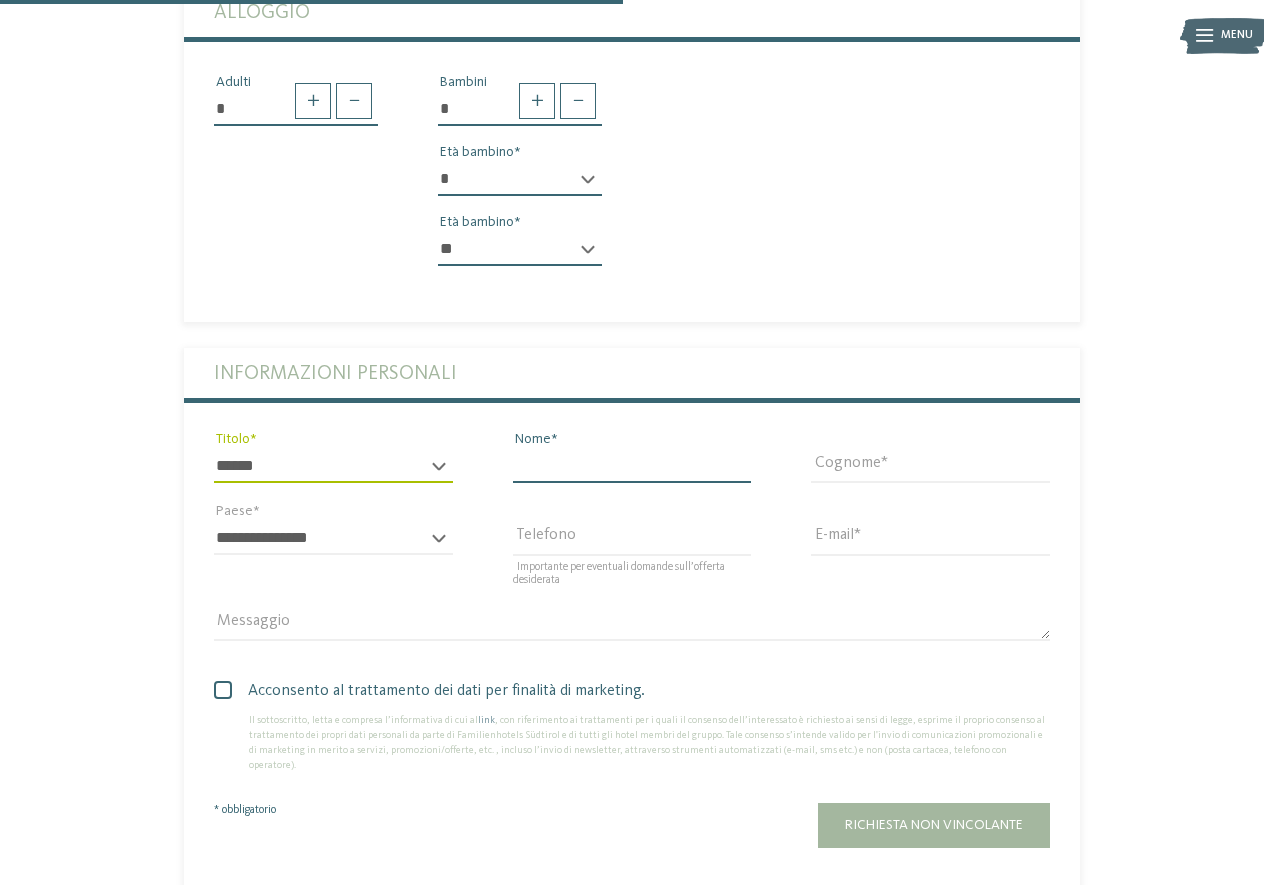 click on "Nome" at bounding box center (632, 466) 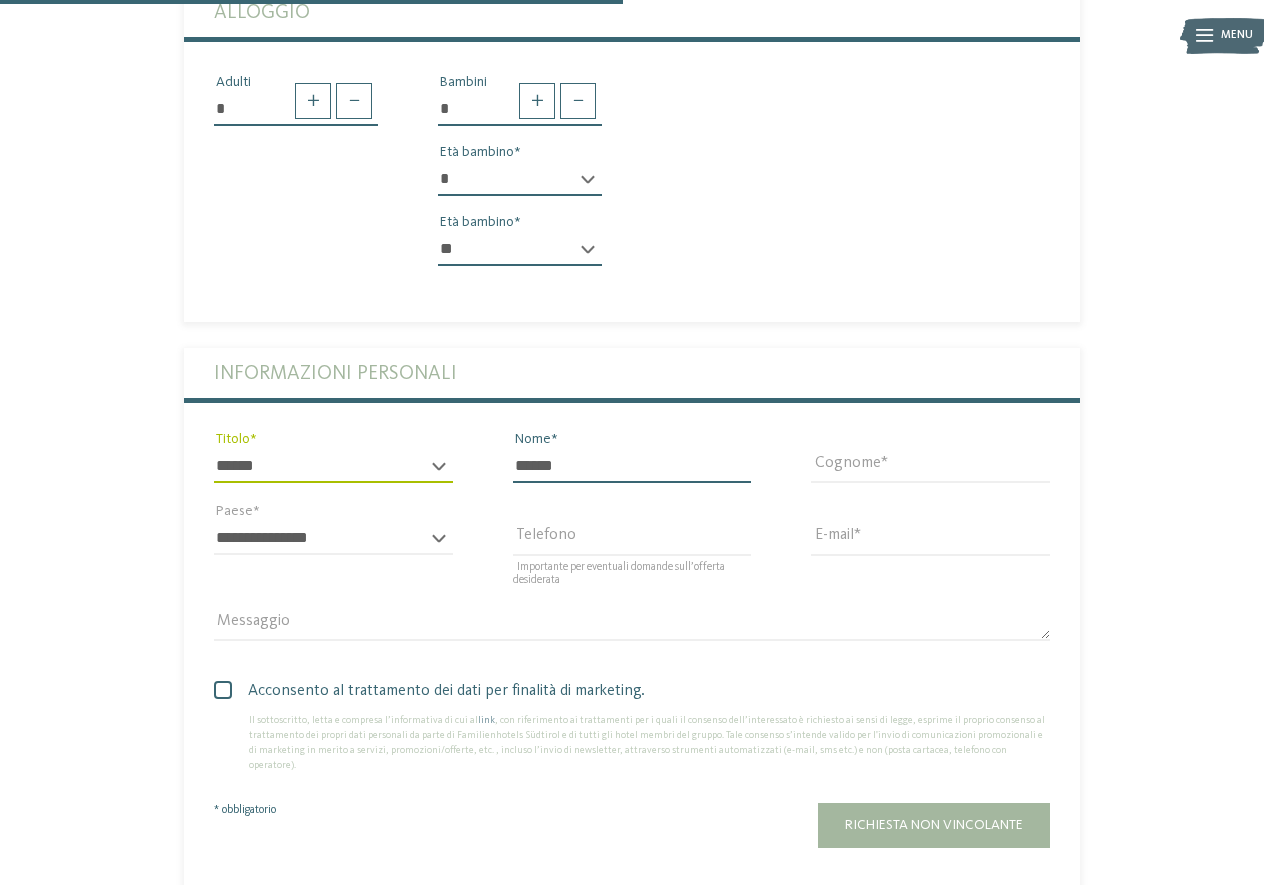 type on "******" 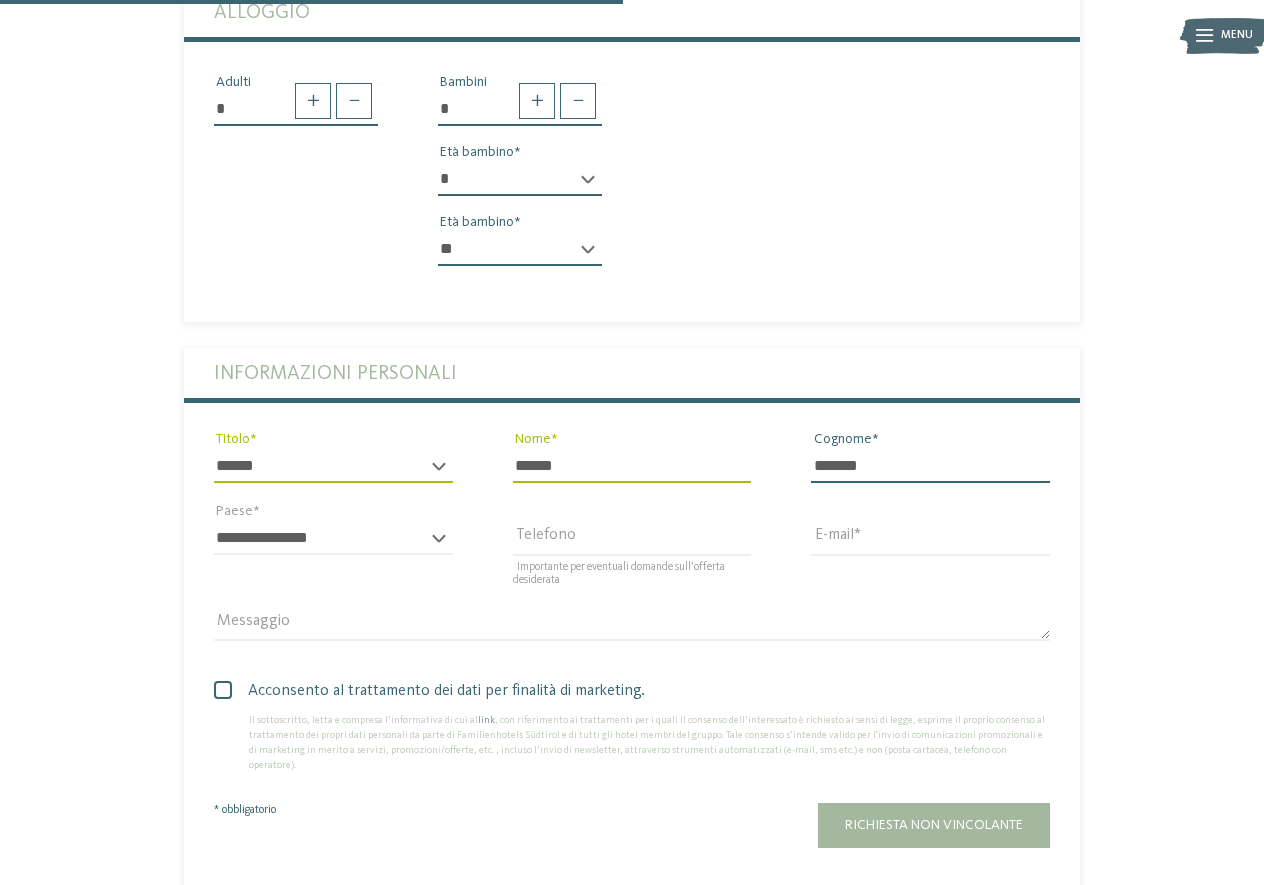 type on "*******" 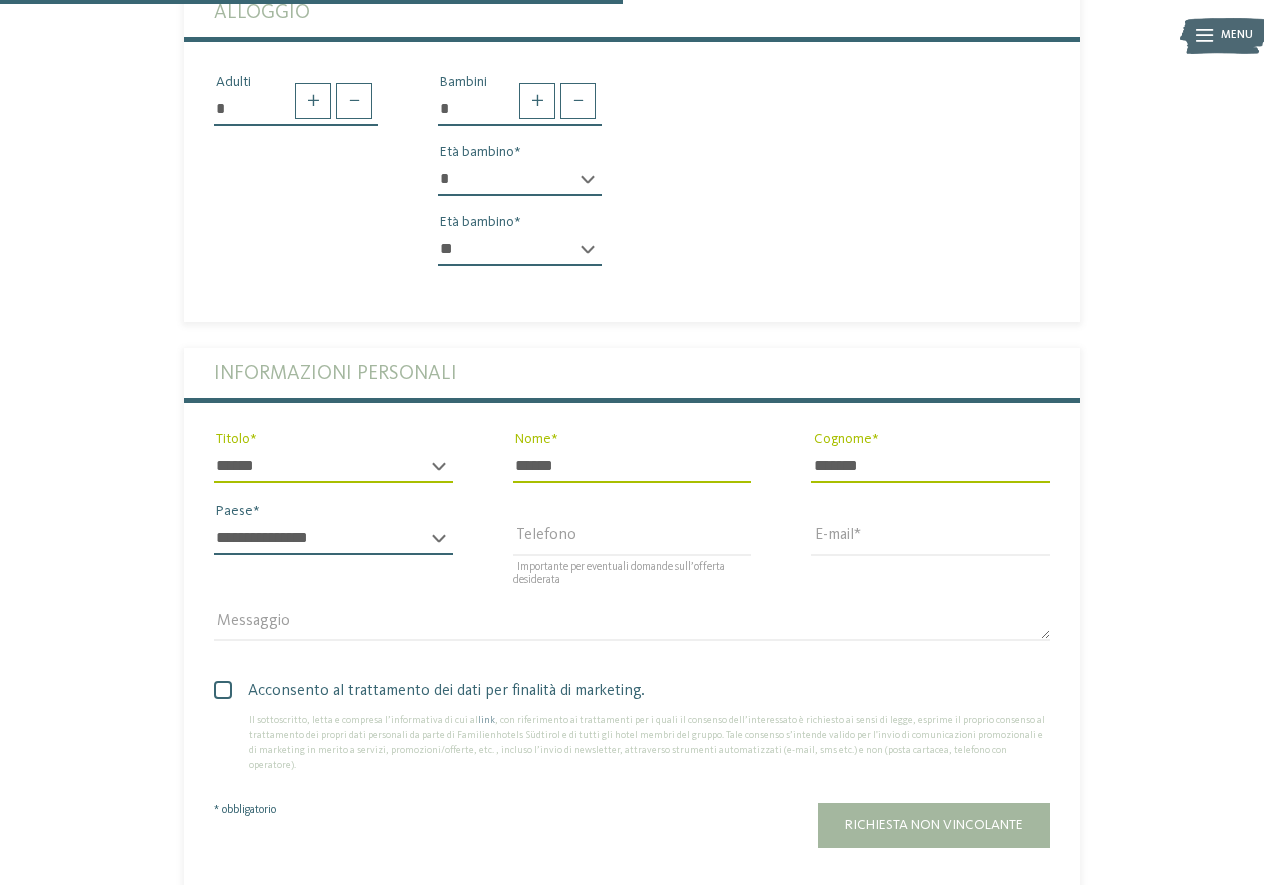 select on "**" 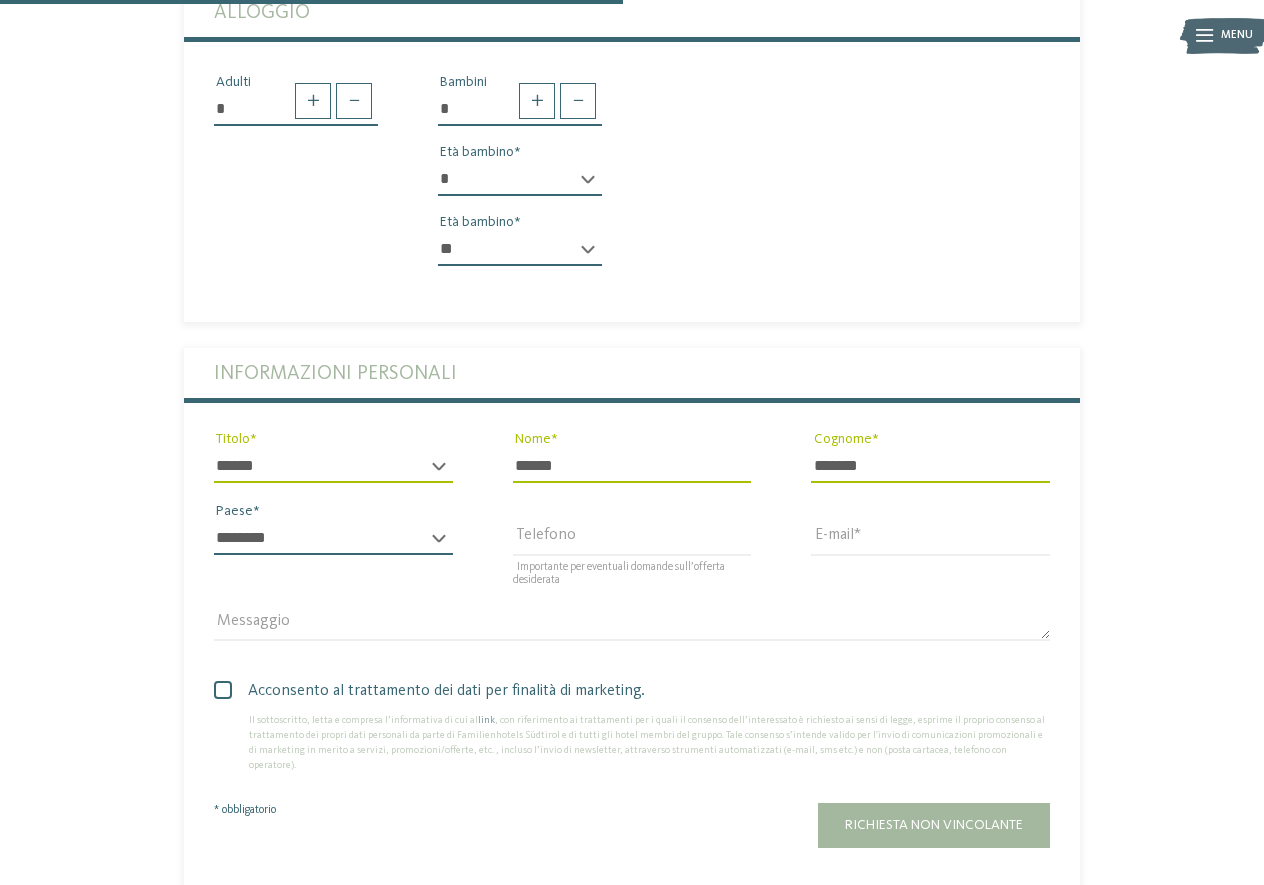 click on "******" at bounding box center [0, 0] 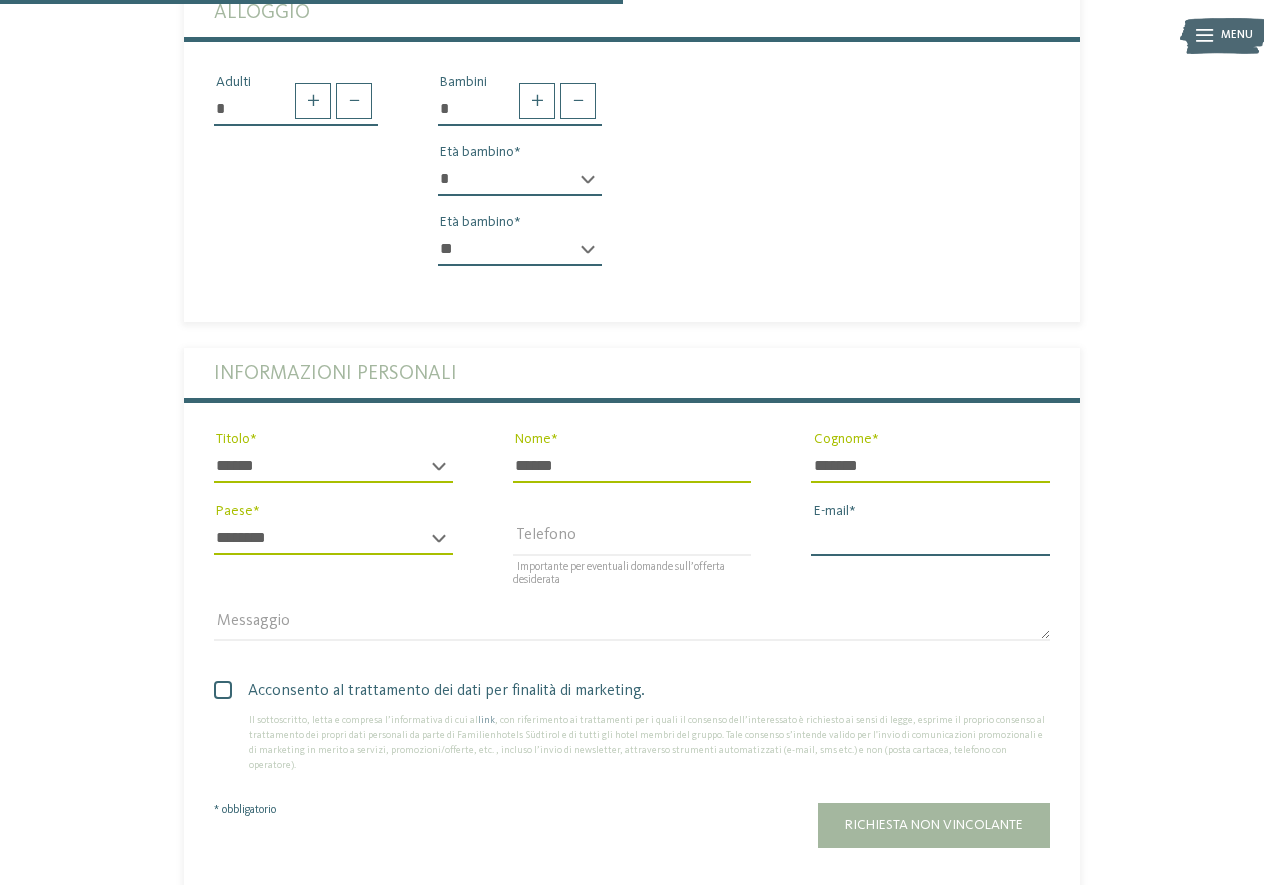 click on "E-mail" at bounding box center [930, 538] 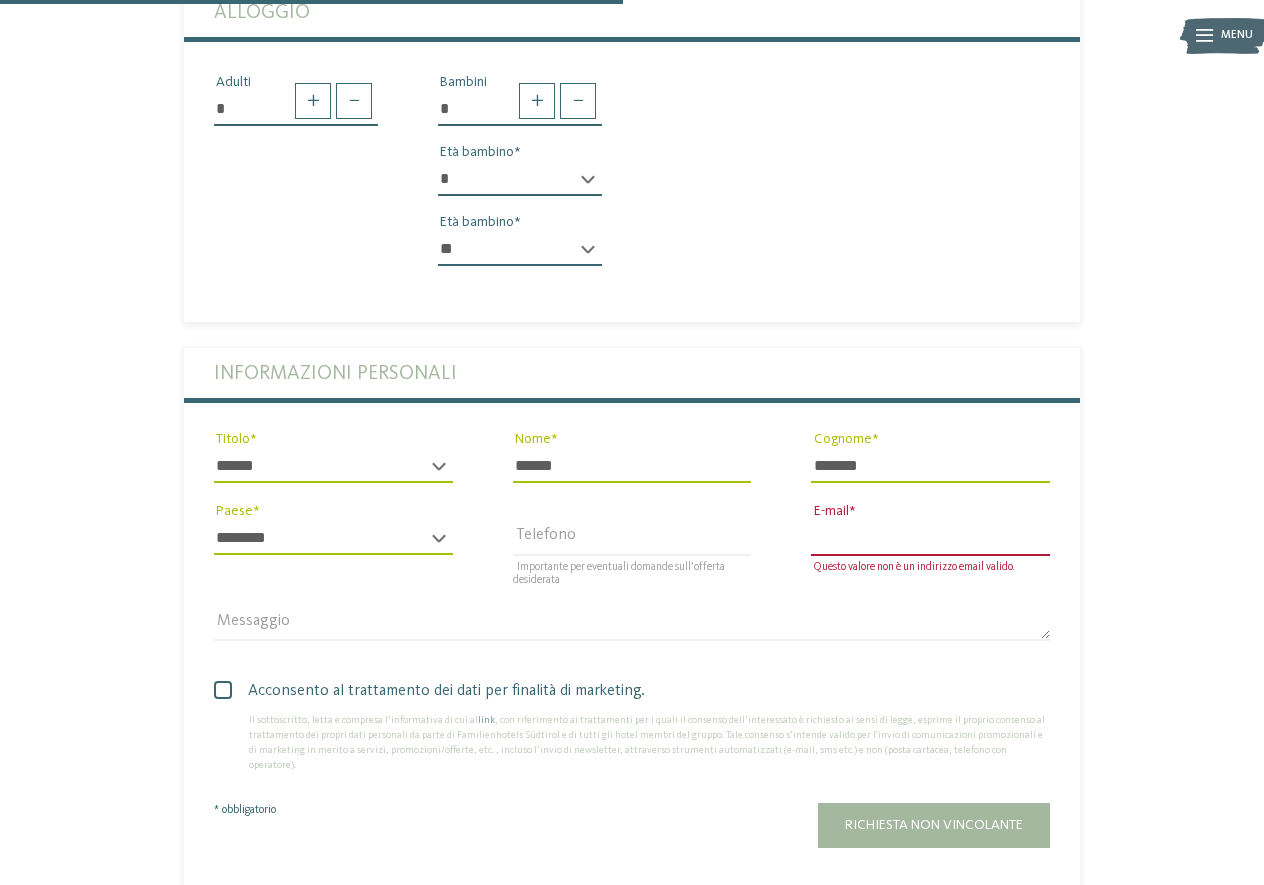 click on "E-mail" at bounding box center (930, 538) 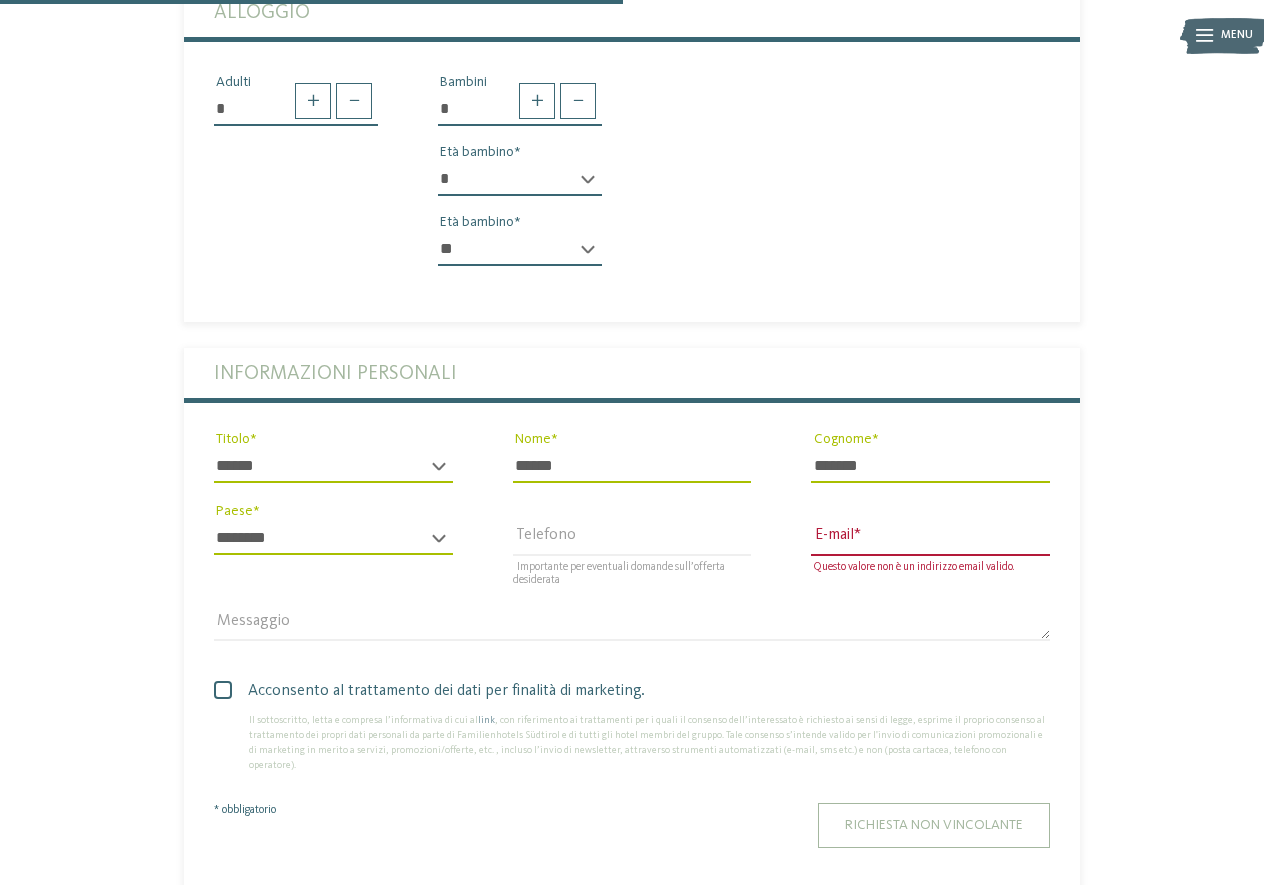 click on "Richiesta non vincolante" at bounding box center (934, 825) 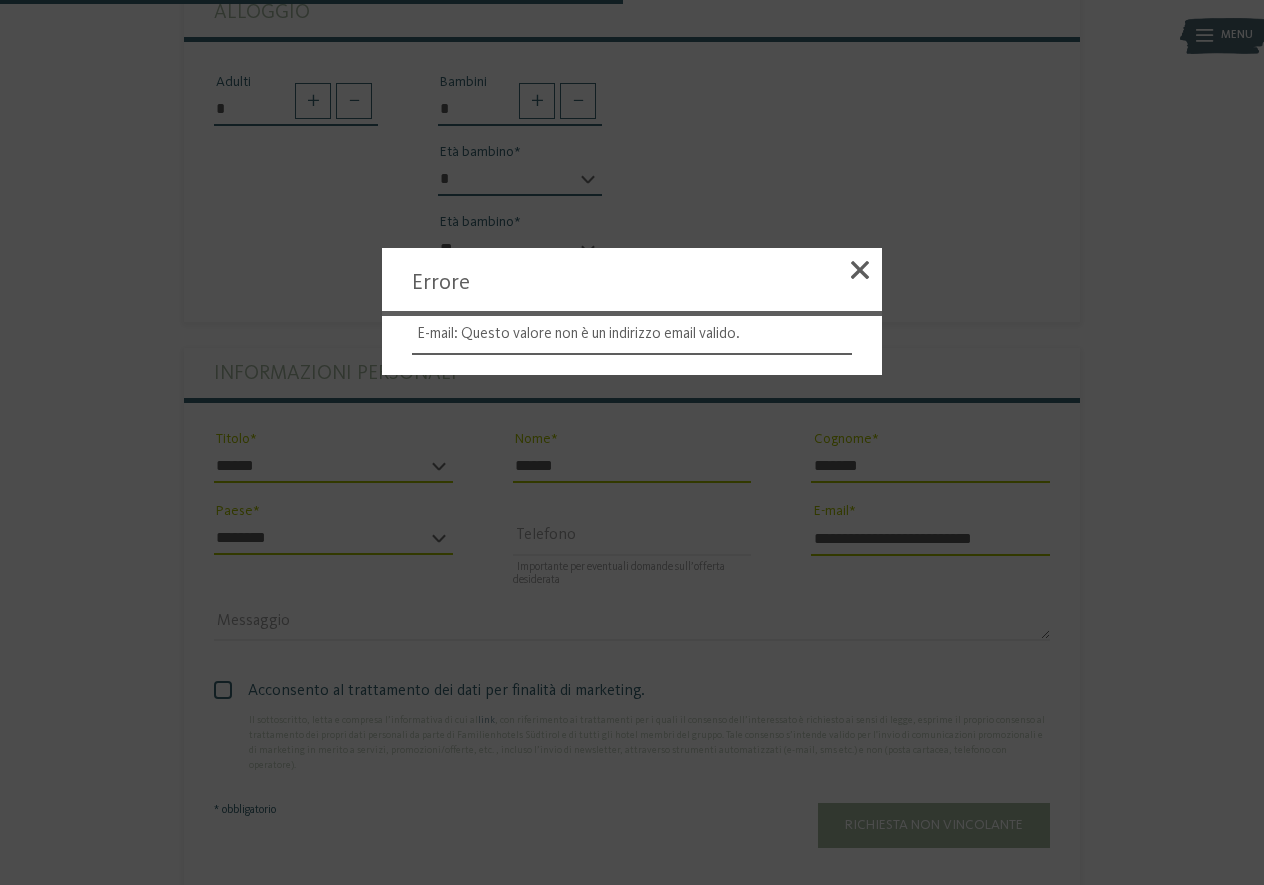 click at bounding box center (860, 270) 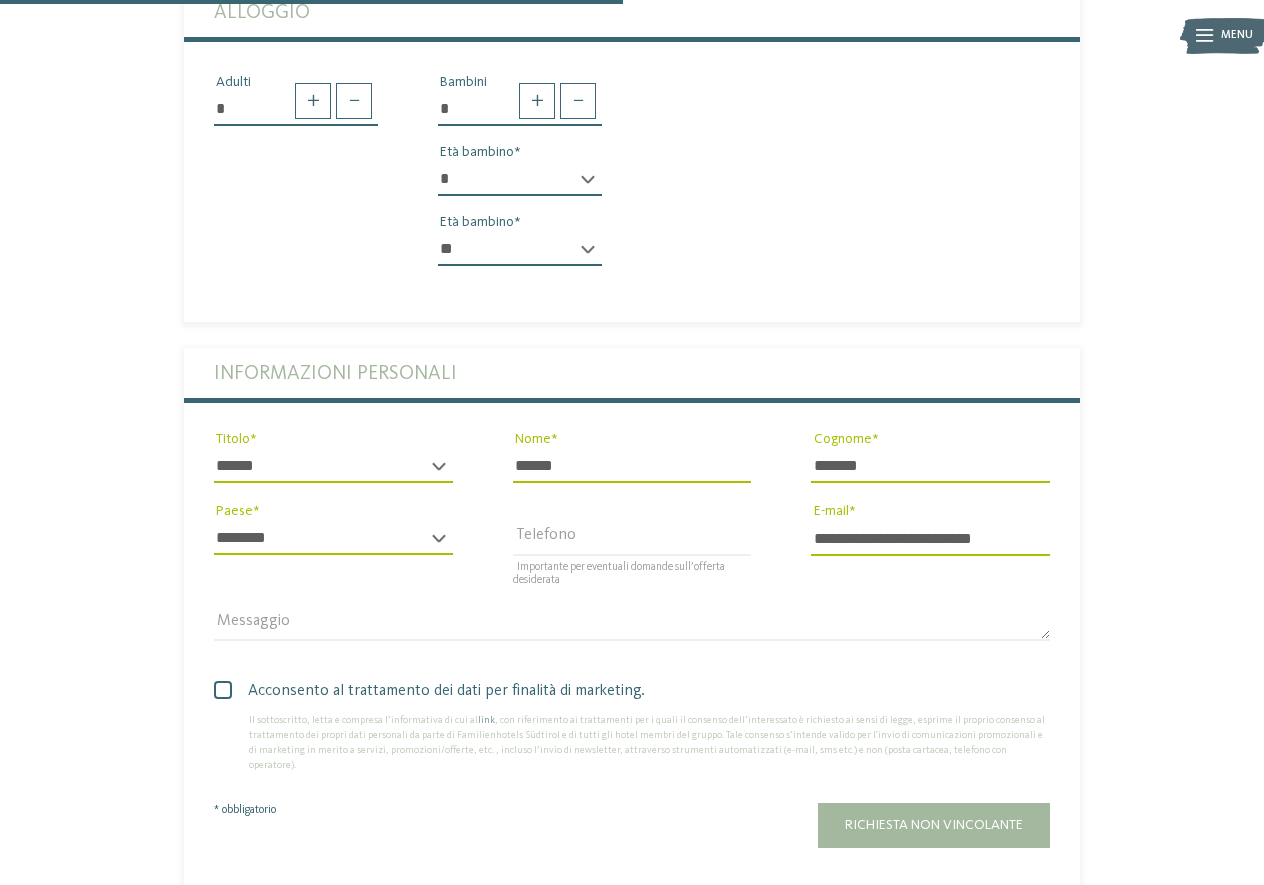 click on "**********" at bounding box center [632, 503] 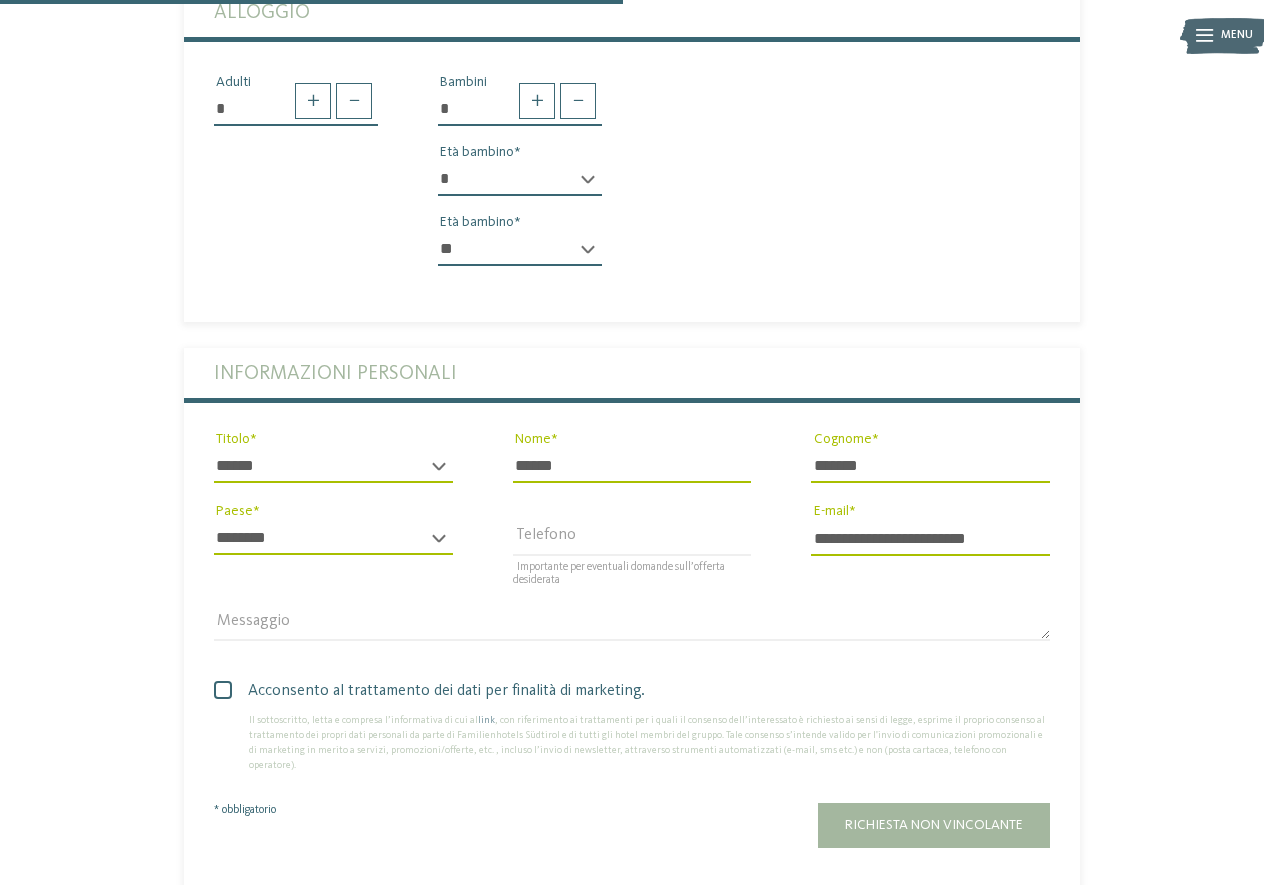 type on "**********" 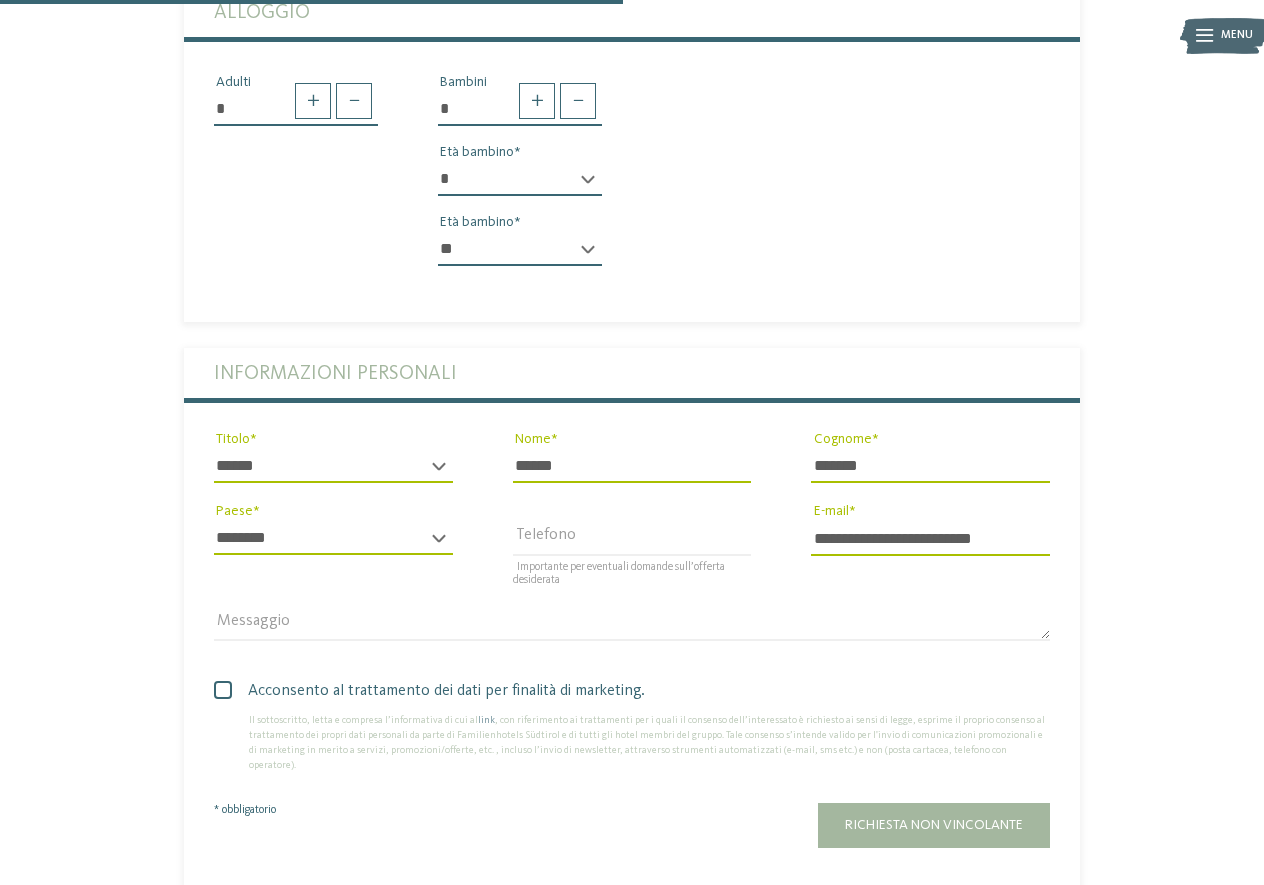 click on "Messaggio" at bounding box center (632, 623) 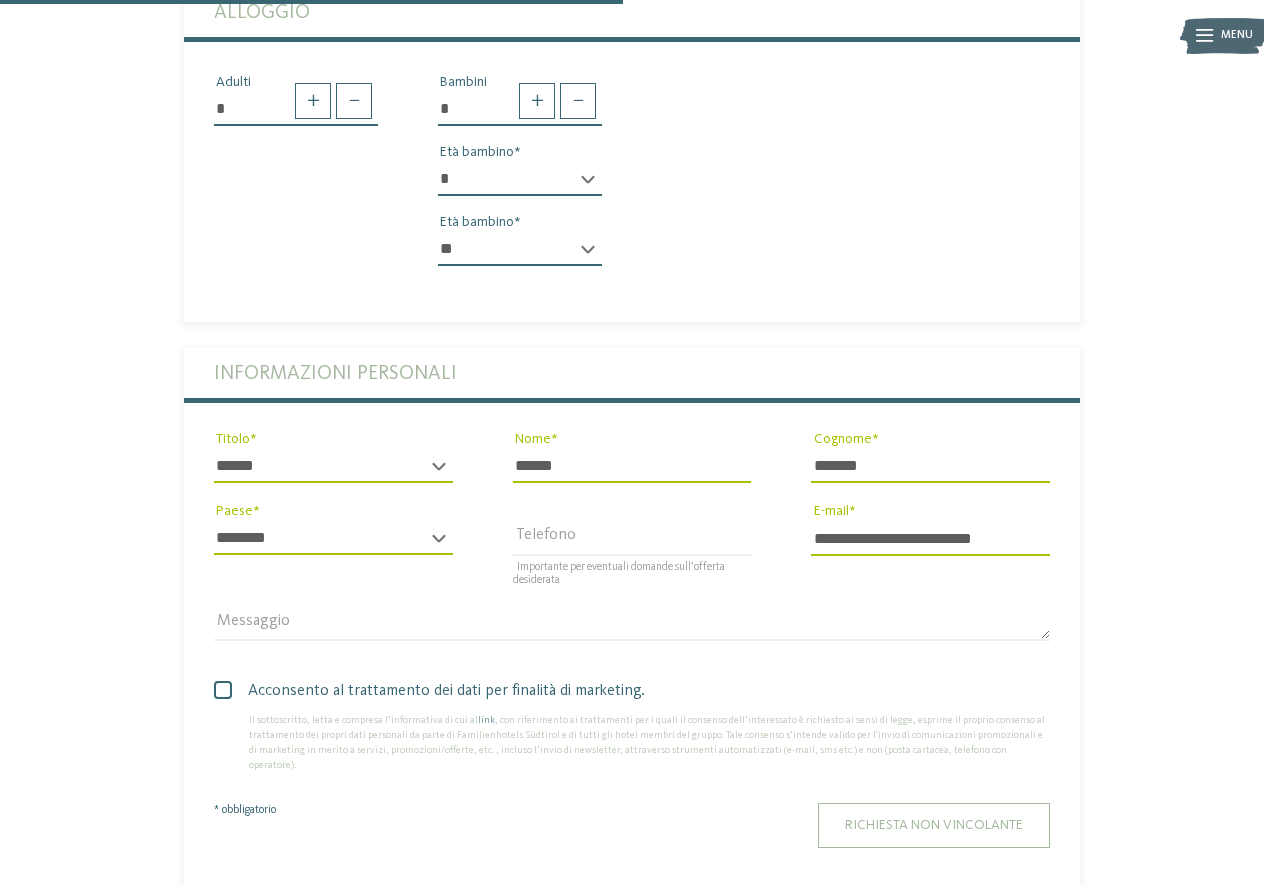 click on "Richiesta non vincolante" at bounding box center [934, 825] 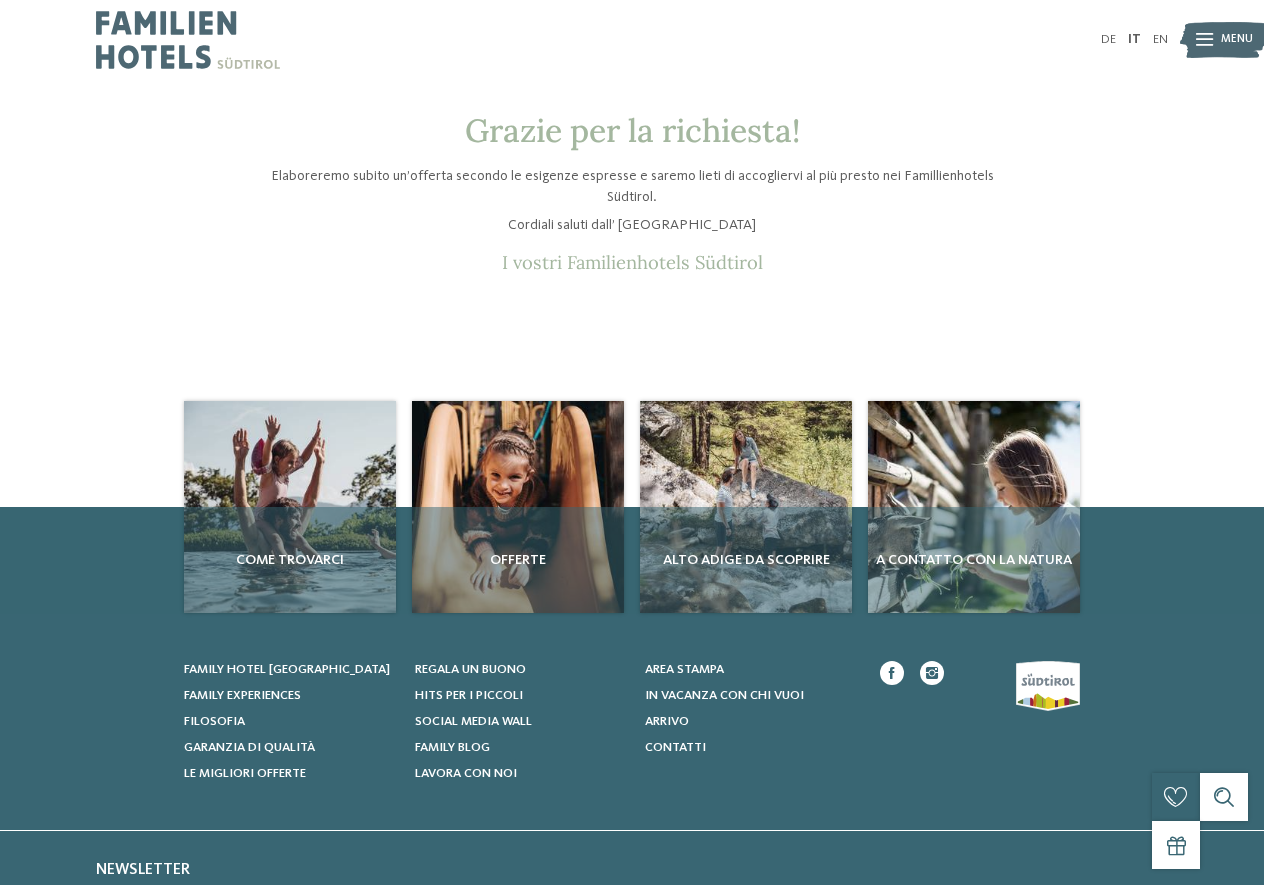 scroll, scrollTop: 0, scrollLeft: 0, axis: both 